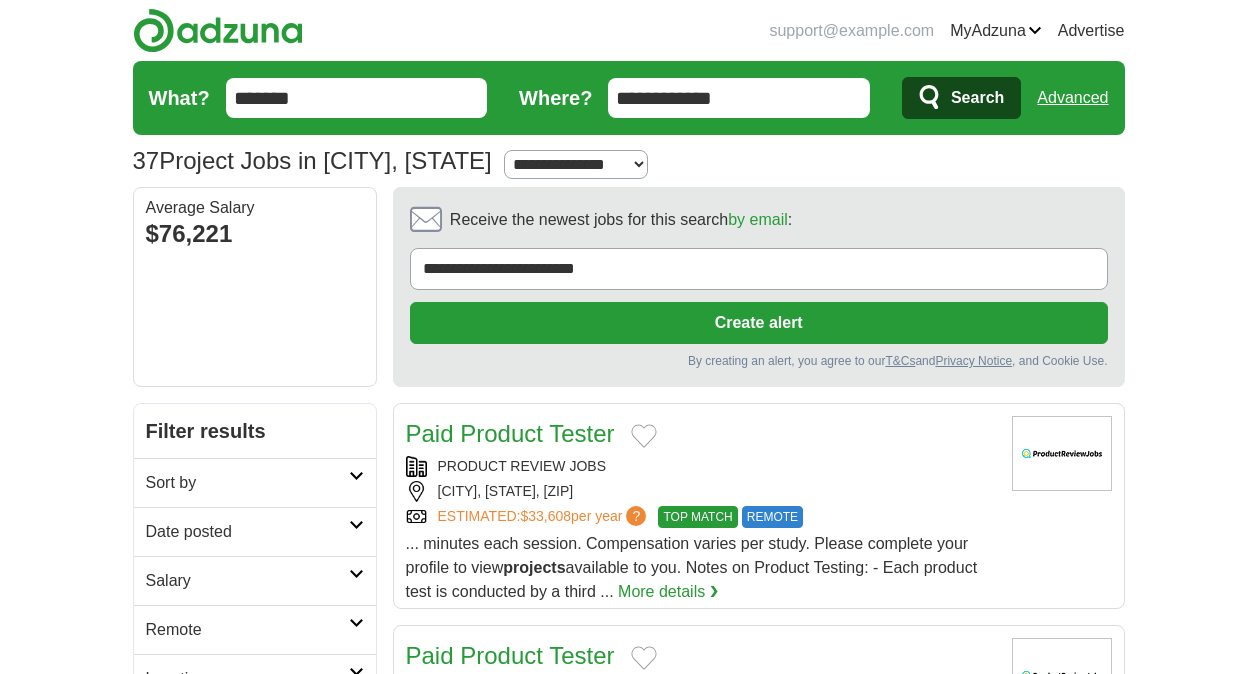 scroll, scrollTop: 0, scrollLeft: 0, axis: both 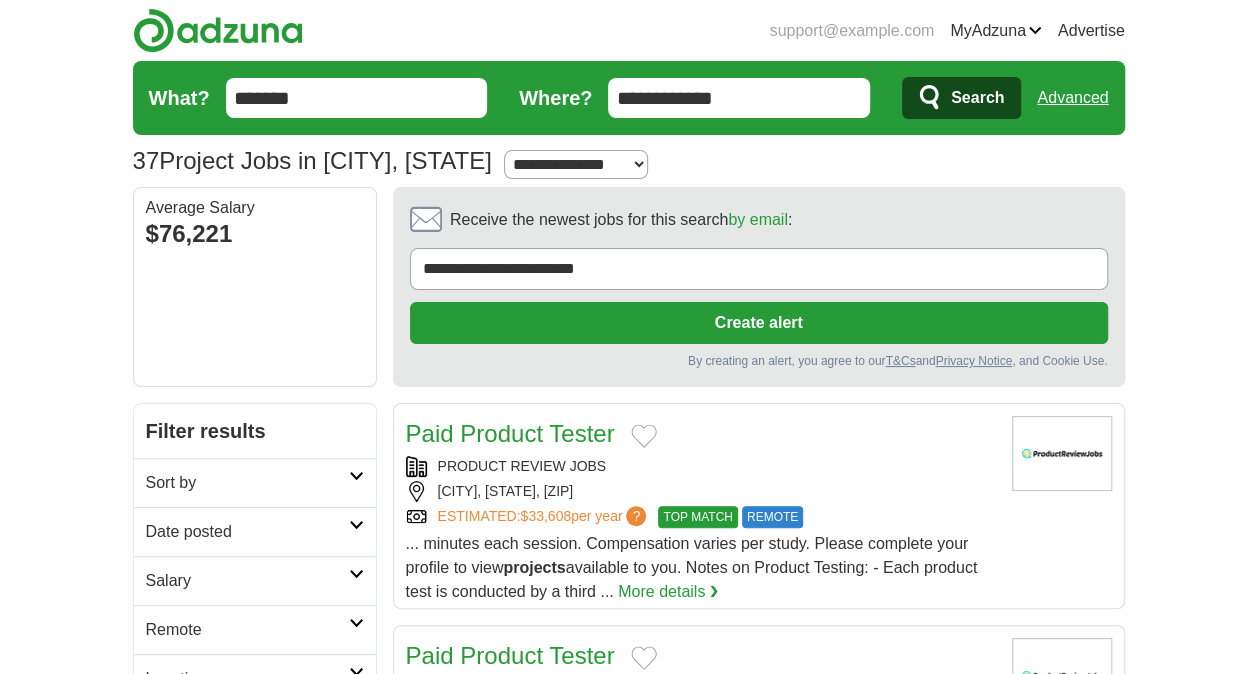 click on "**********" at bounding box center [759, 269] 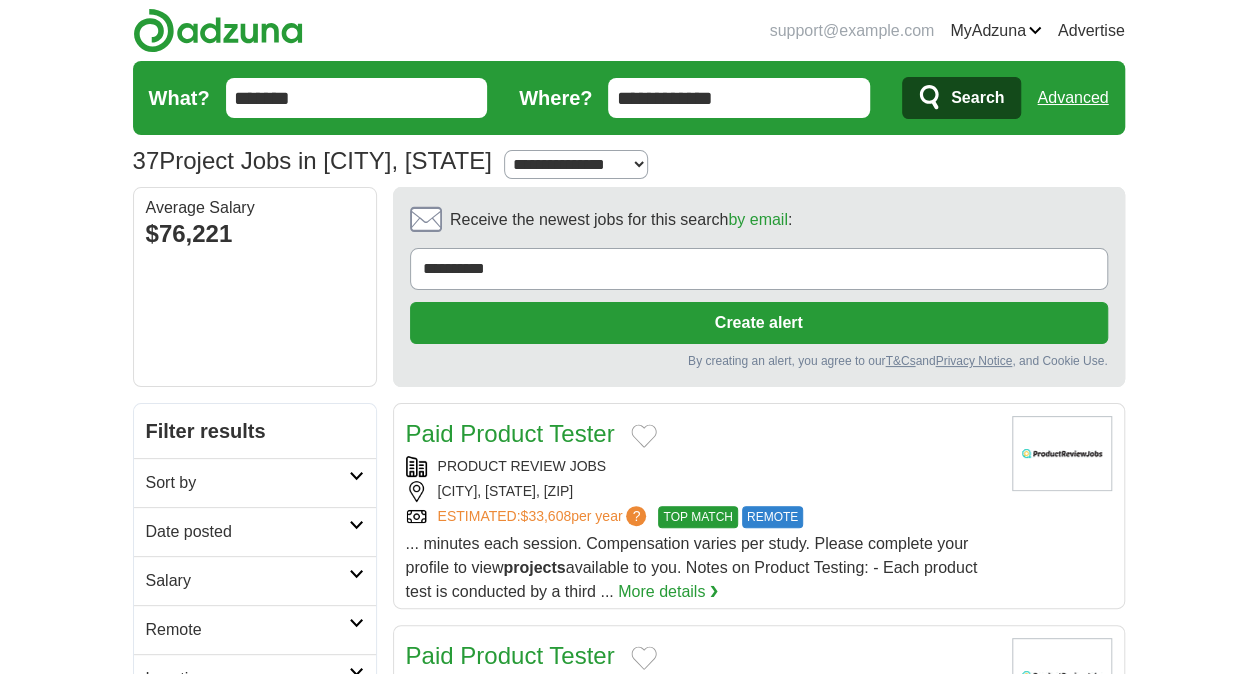 type on "**********" 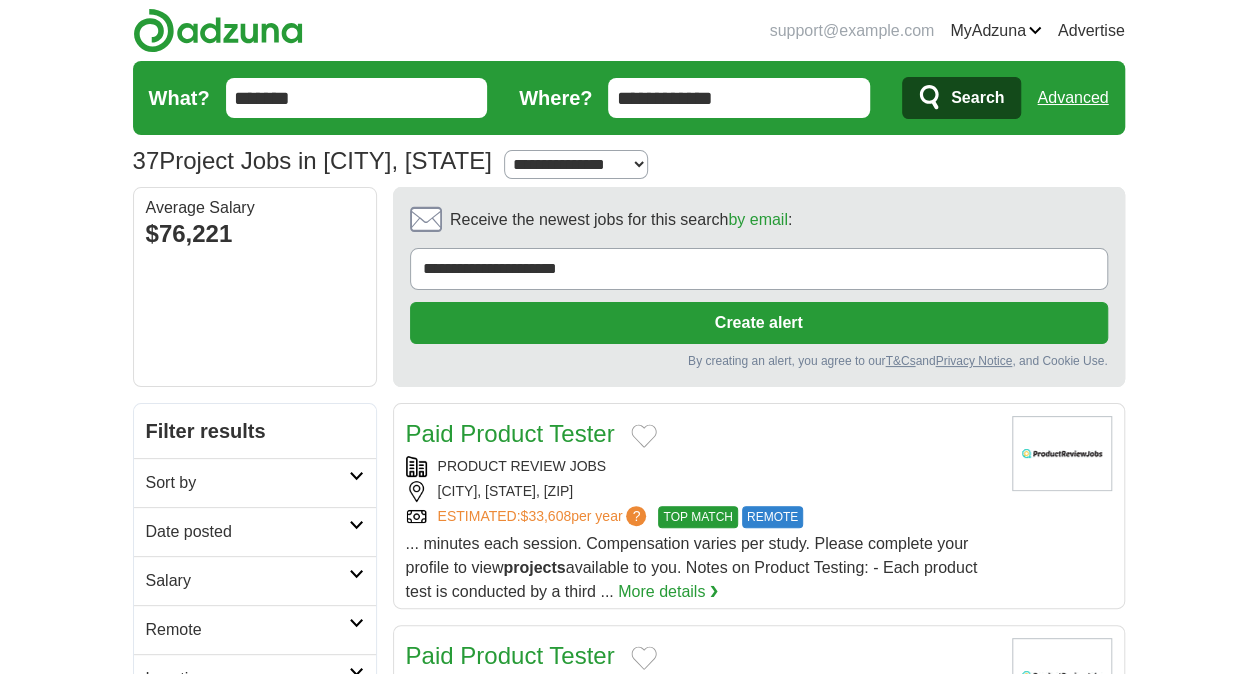 click on "Create alert" at bounding box center [759, 323] 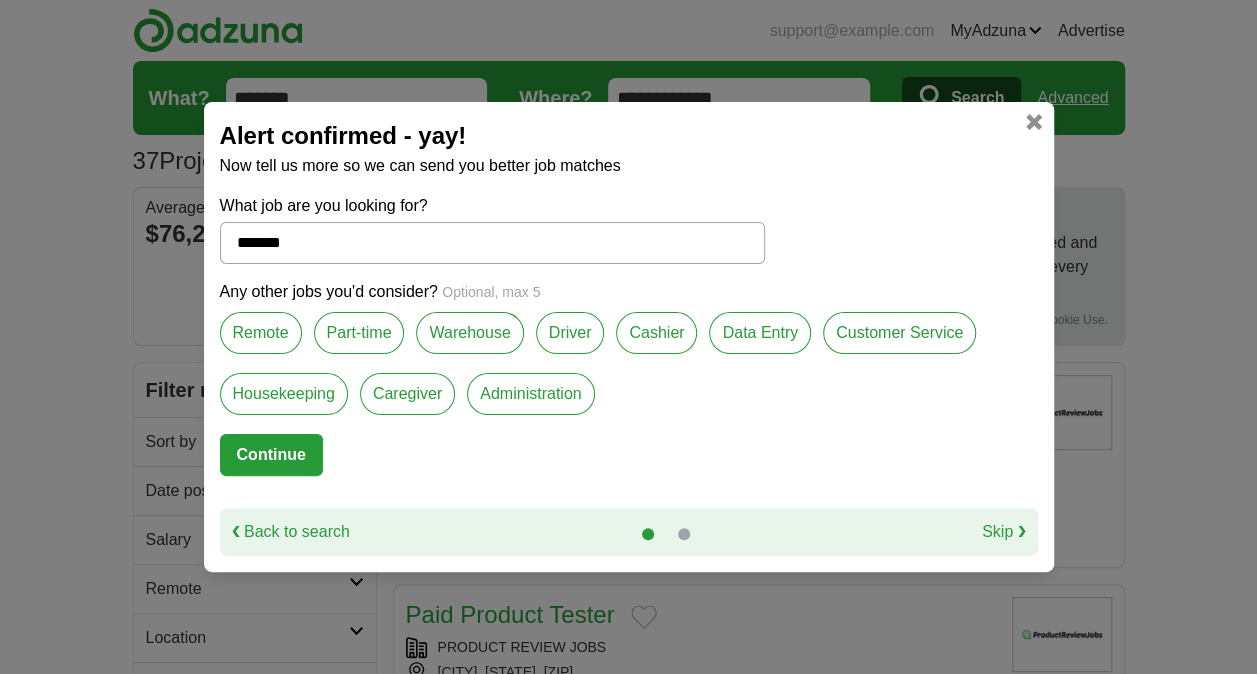 drag, startPoint x: 352, startPoint y: 238, endPoint x: -4, endPoint y: 260, distance: 356.67914 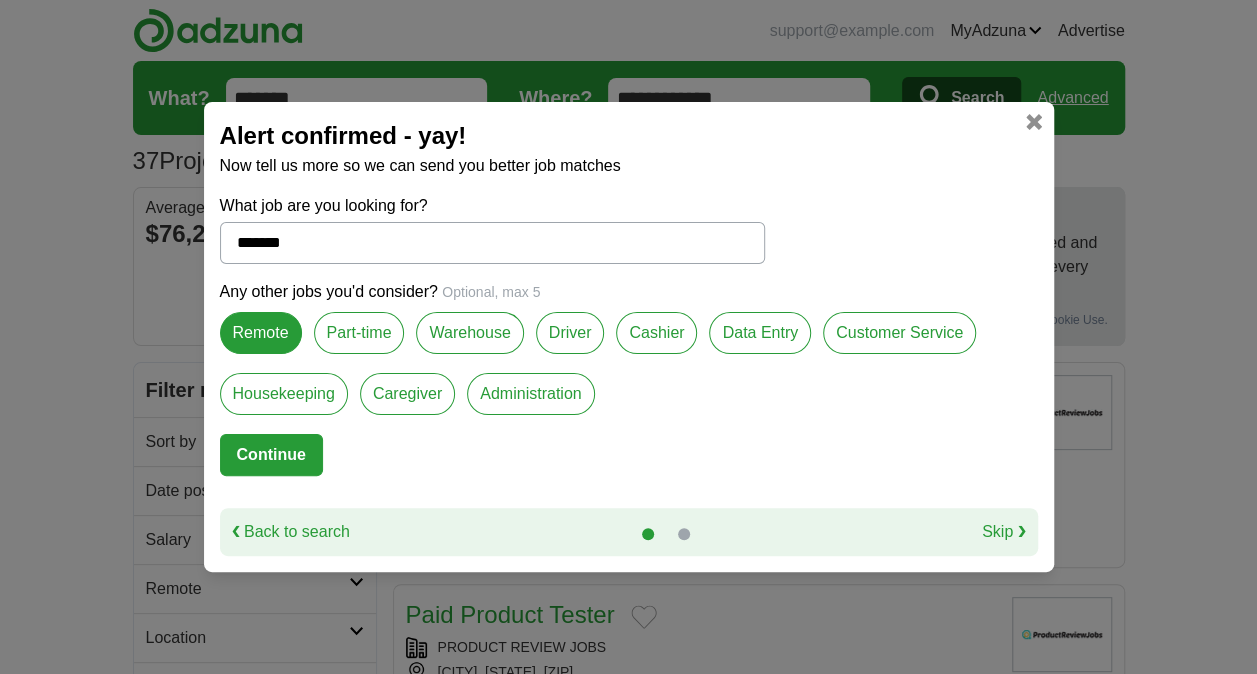 drag, startPoint x: 311, startPoint y: 244, endPoint x: -2, endPoint y: 262, distance: 313.51715 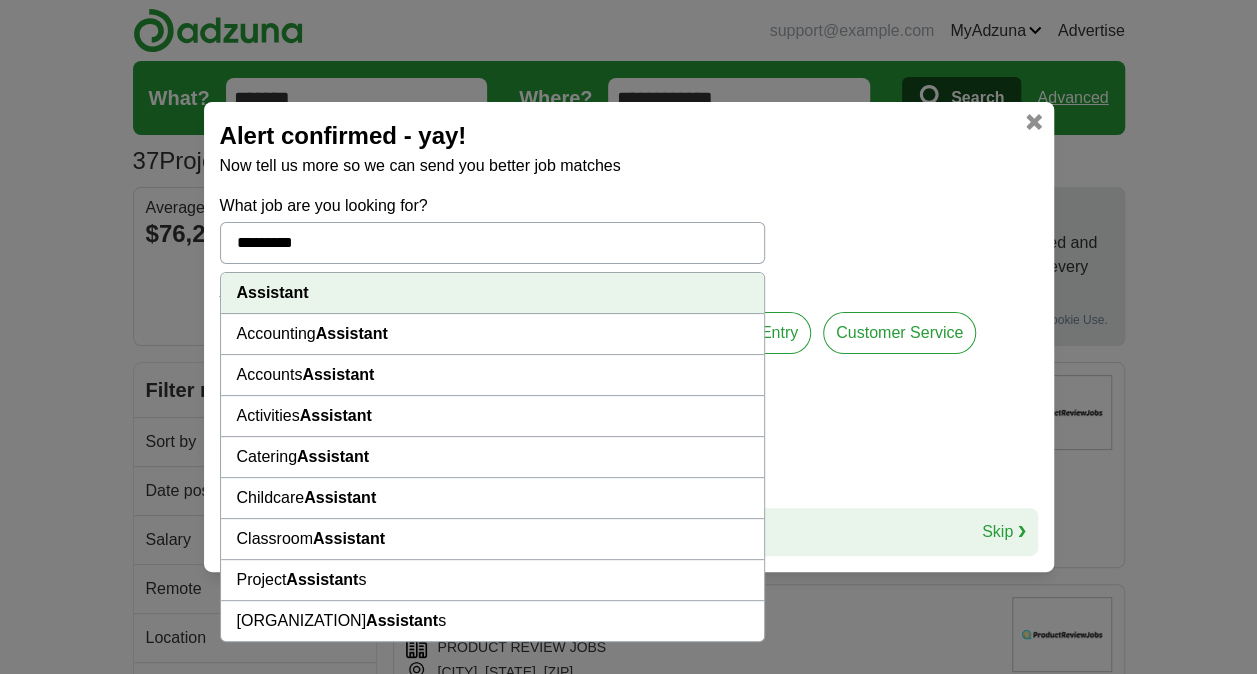 click on "Assistant" at bounding box center [273, 292] 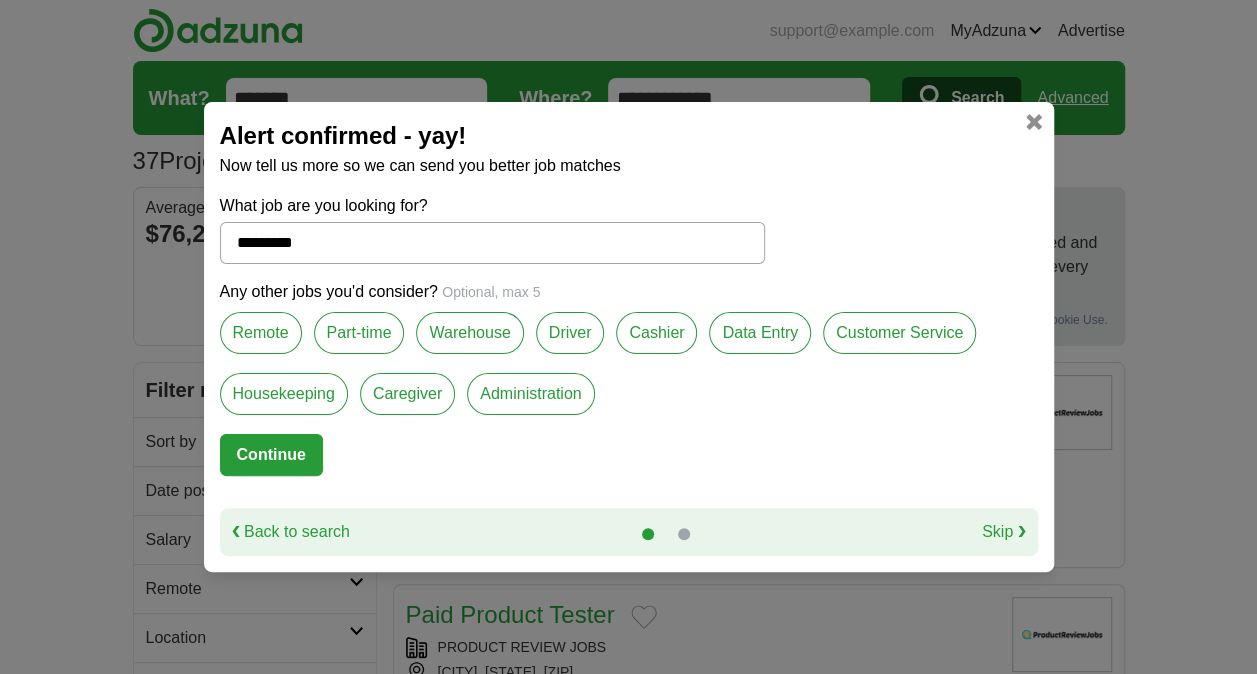 click on "Remote" at bounding box center [261, 333] 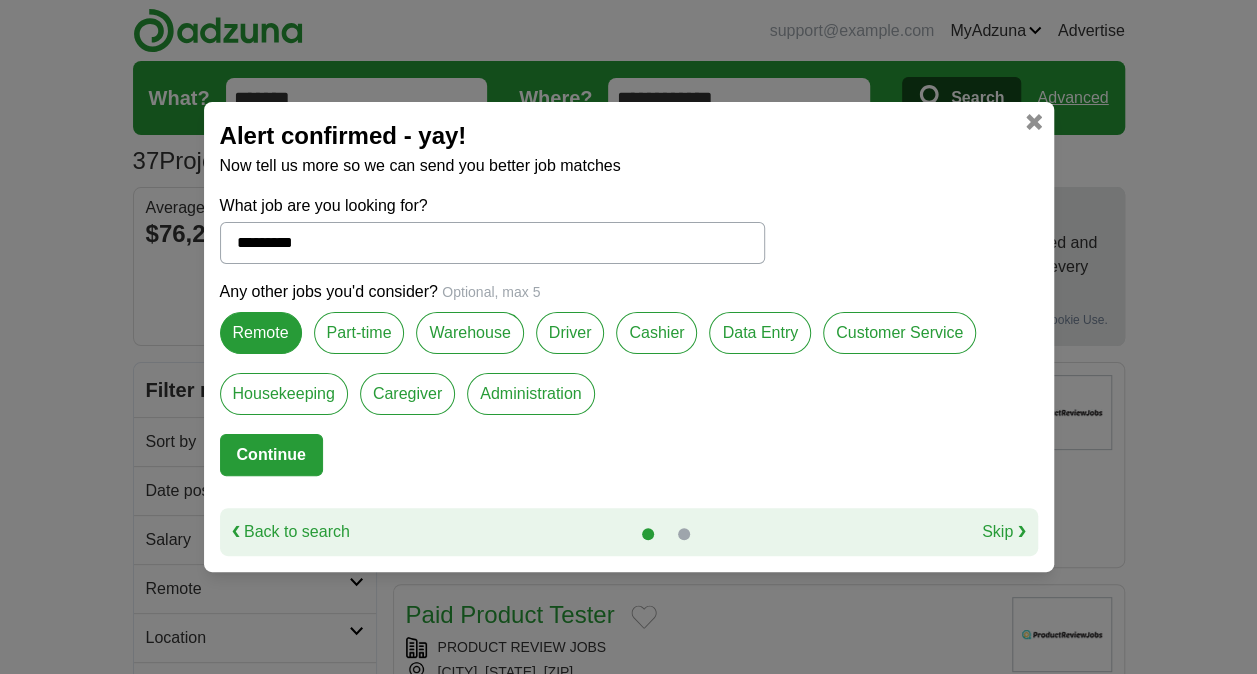 click on "Continue" at bounding box center (271, 455) 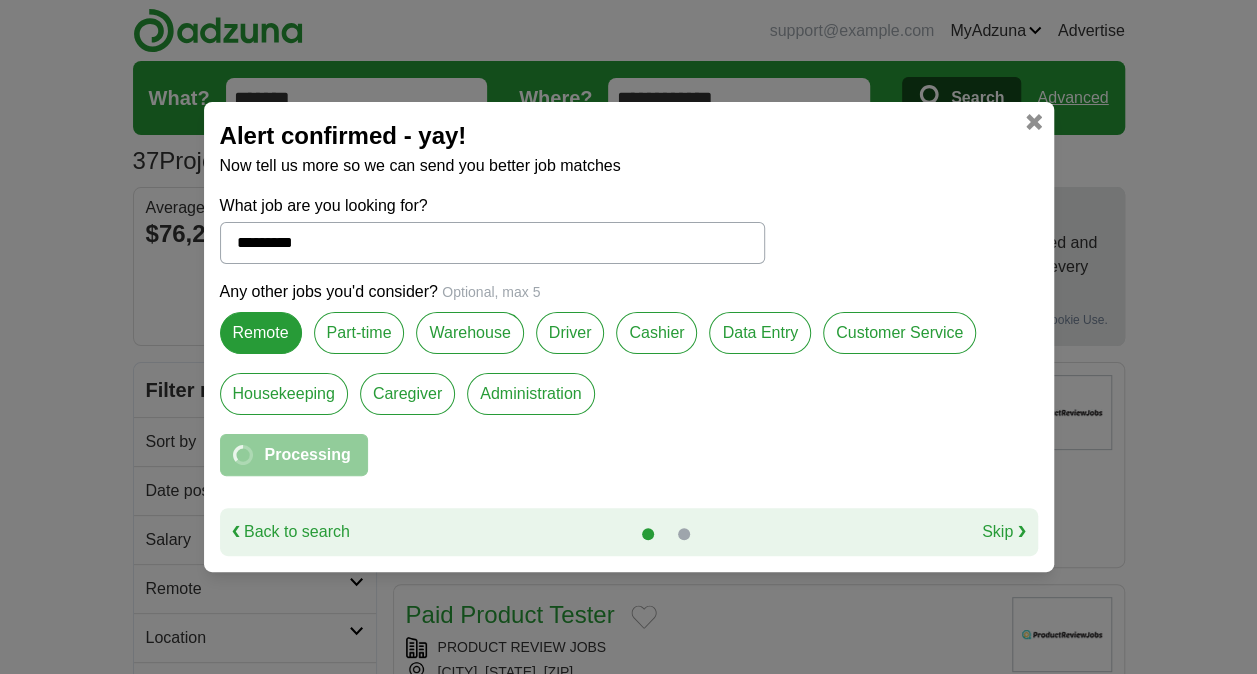 select on "**" 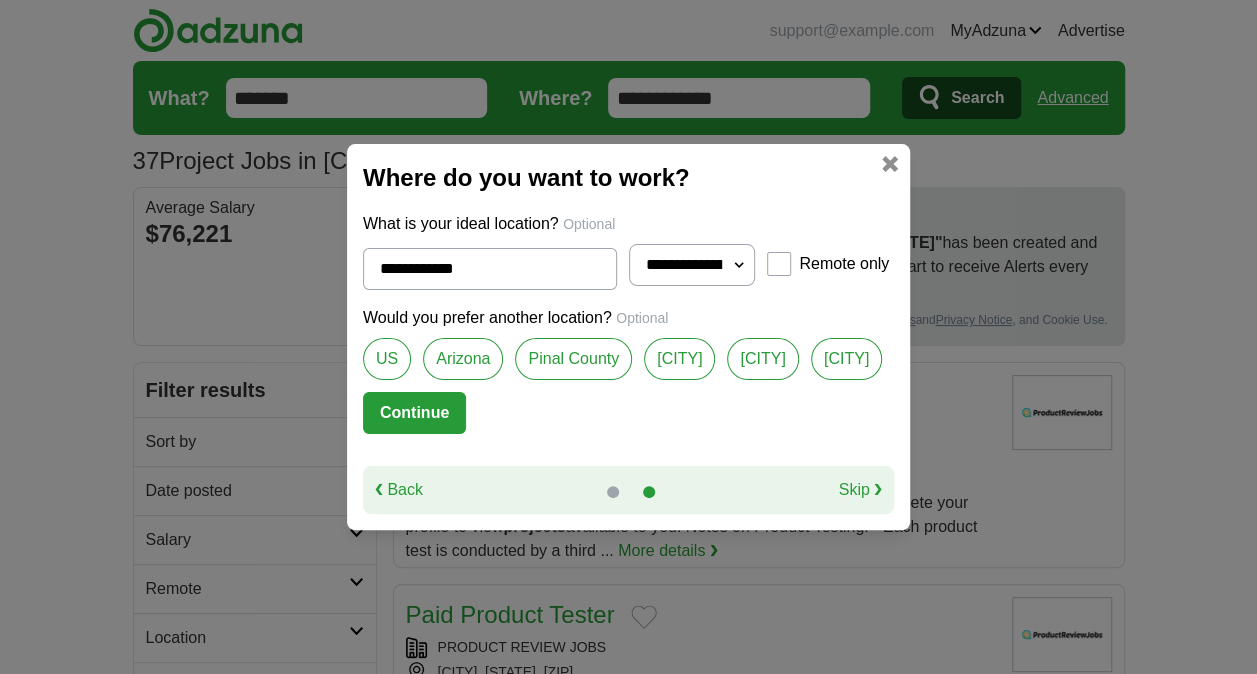 click at bounding box center (890, 164) 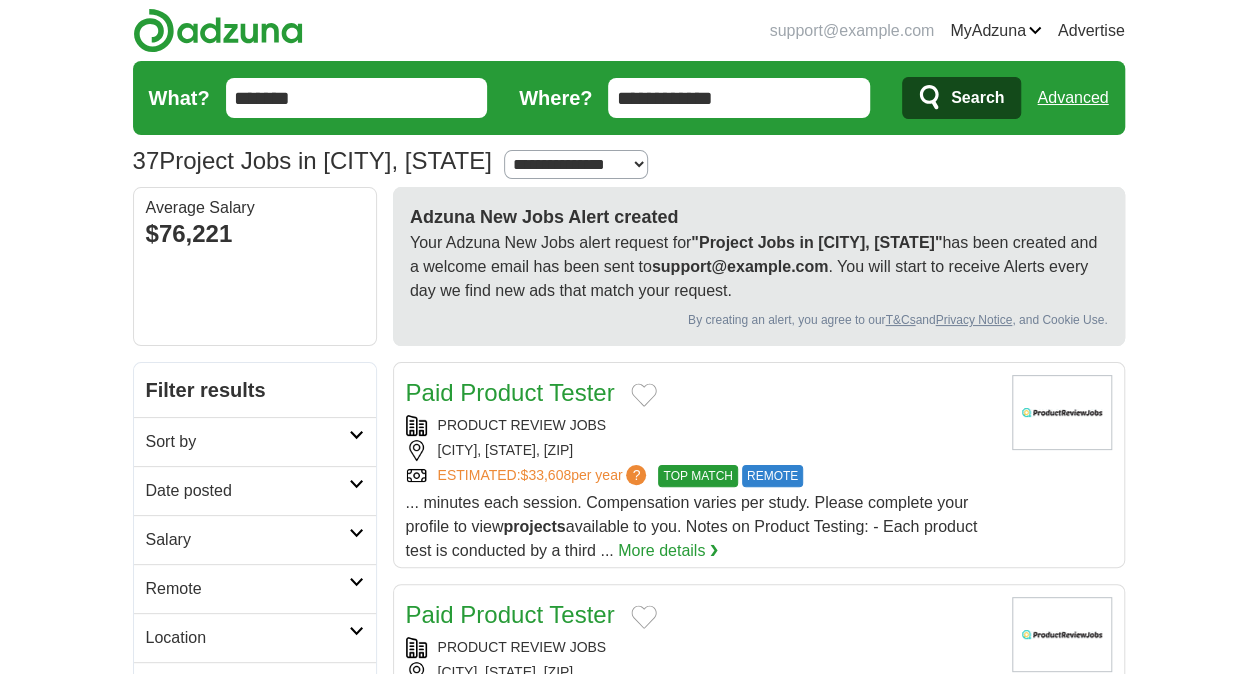 click on "**********" at bounding box center (739, 98) 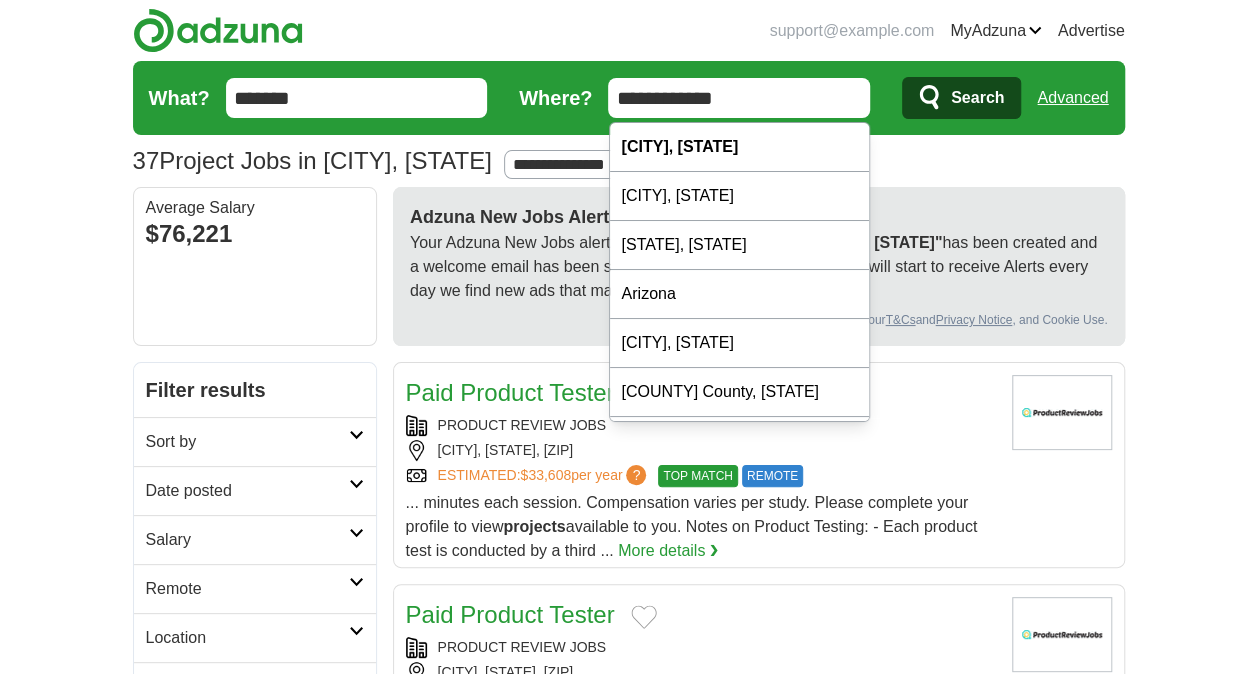 scroll, scrollTop: 188, scrollLeft: 0, axis: vertical 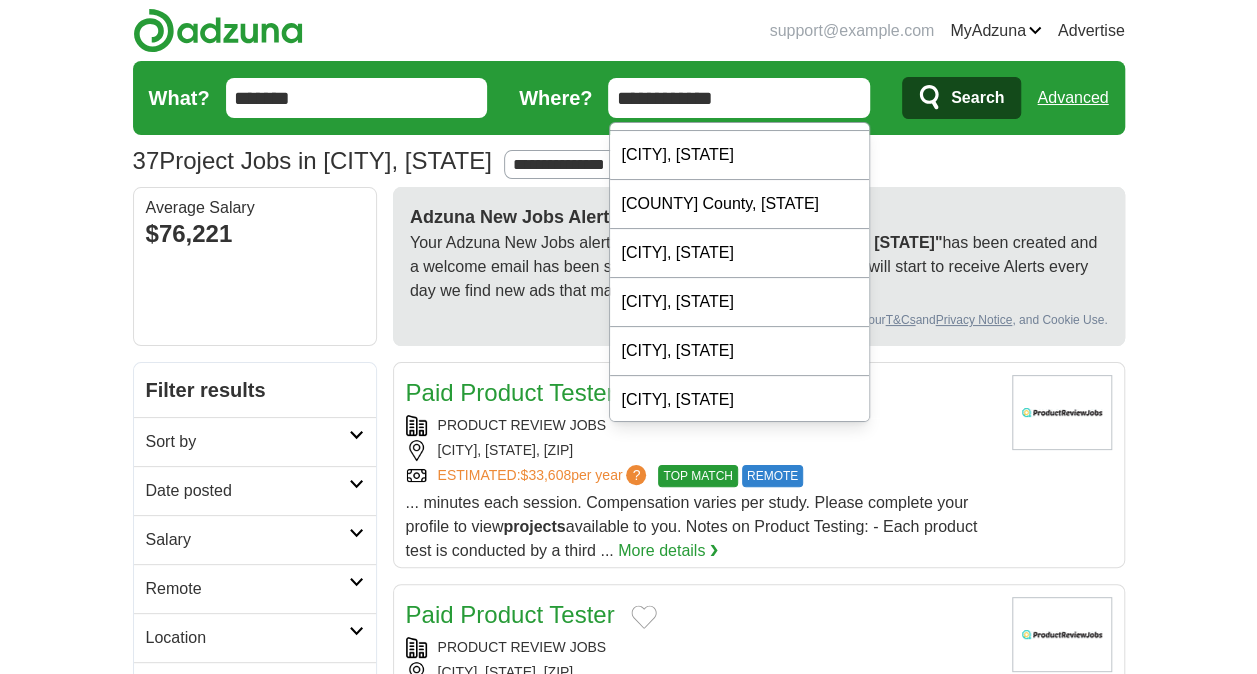 click on "dr.holland98942@gmail.com
MyAdzuna
Alerts
Favorites
Resumes
ApplyIQ
Preferences
Posted jobs
Logout
Advertise
37
Project Jobs in Maricopa, AZ
Salary
Salary
Select a salary range
Salary from
from $10,000
from $20,000" at bounding box center [628, 1831] 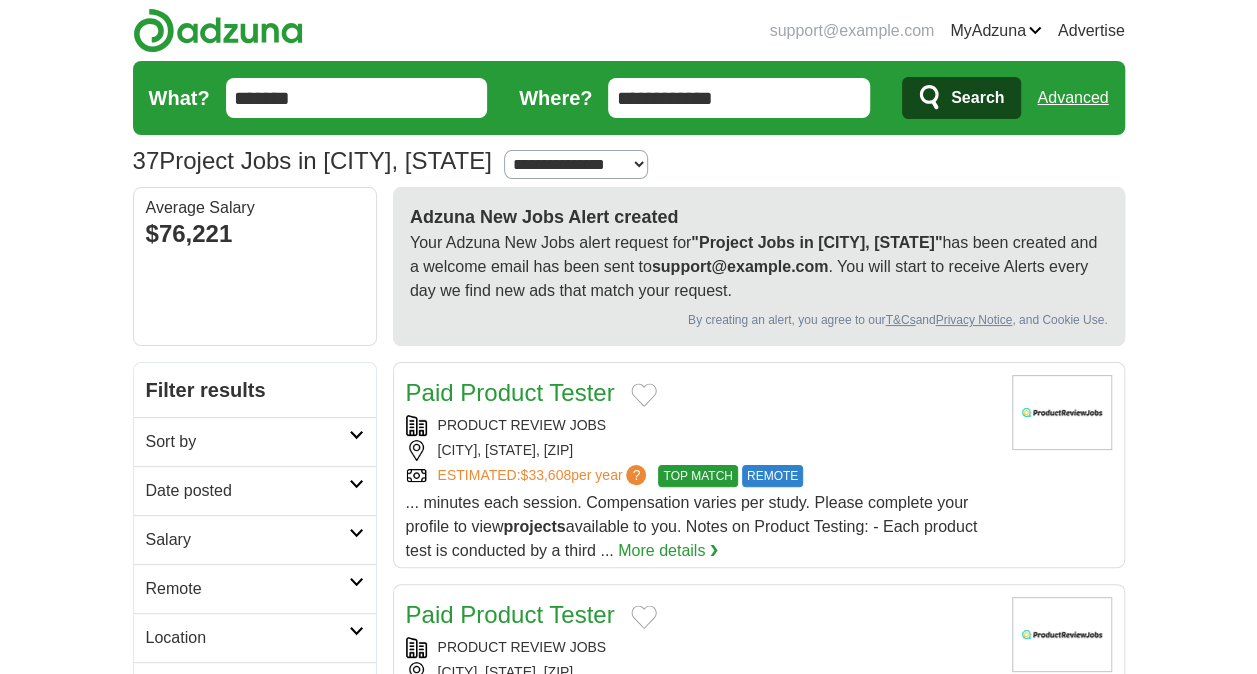 scroll, scrollTop: 23, scrollLeft: 0, axis: vertical 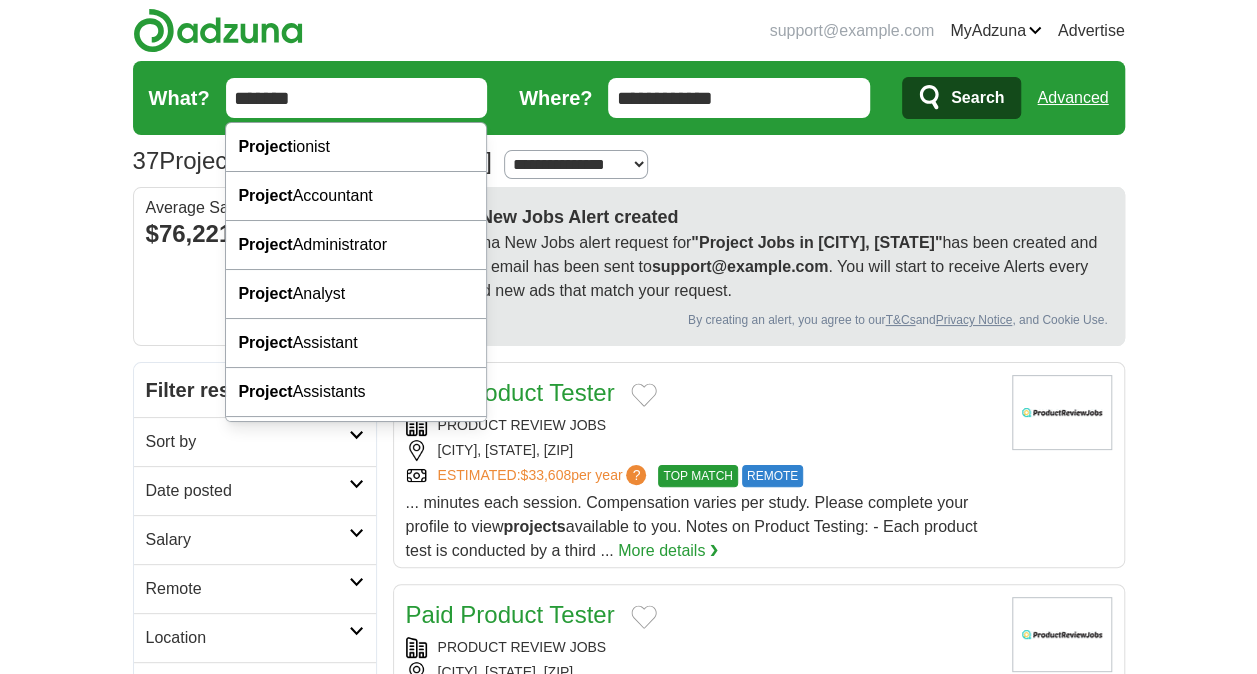 drag, startPoint x: 378, startPoint y: 103, endPoint x: -4, endPoint y: 152, distance: 385.12985 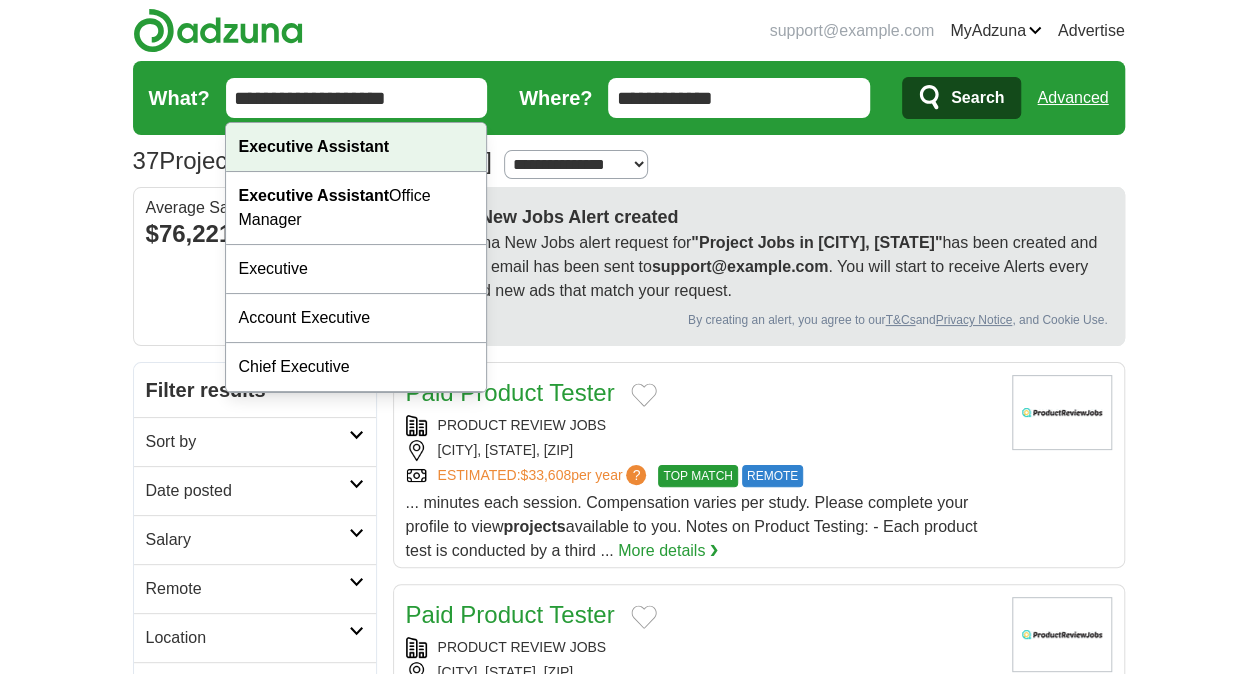 click on "Executive Assistant" at bounding box center (313, 146) 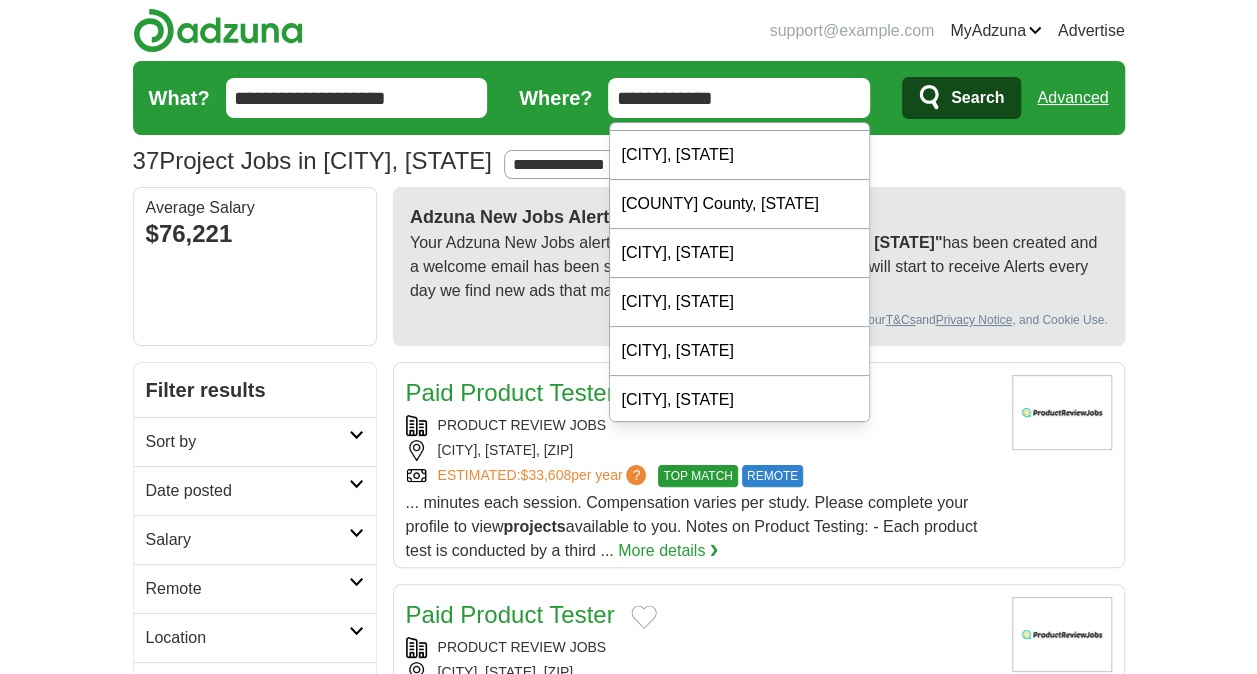 drag, startPoint x: 821, startPoint y: 92, endPoint x: 322, endPoint y: 120, distance: 499.78494 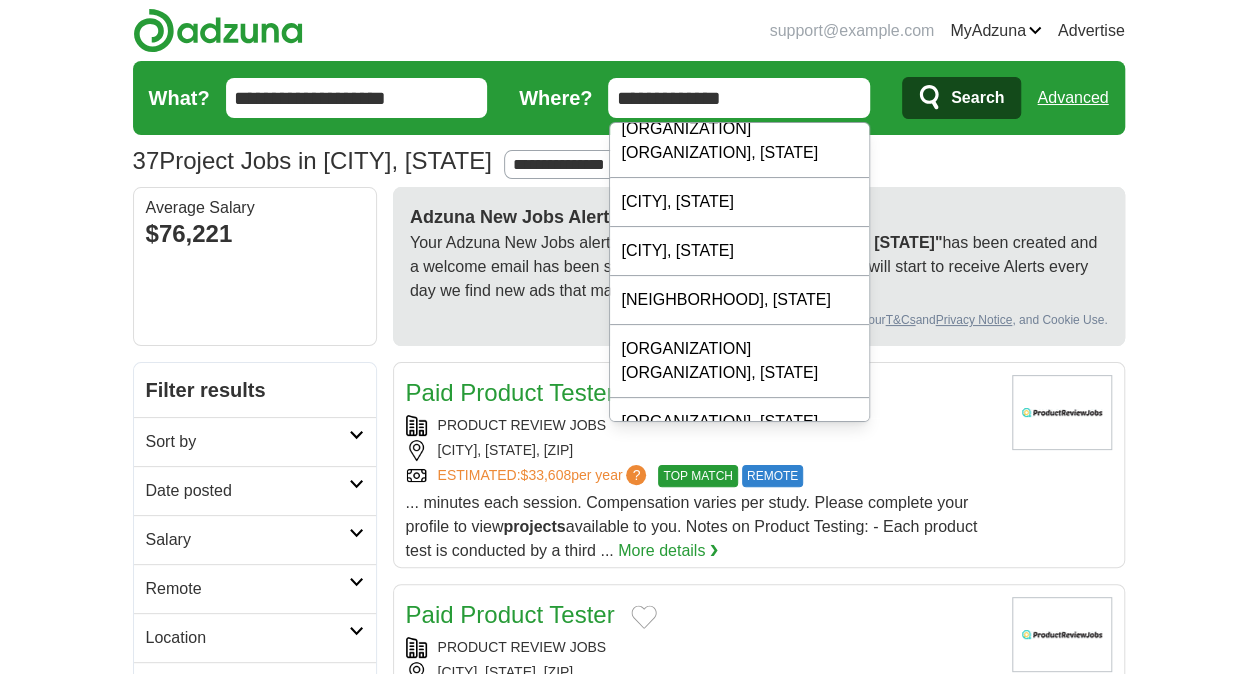 type on "**********" 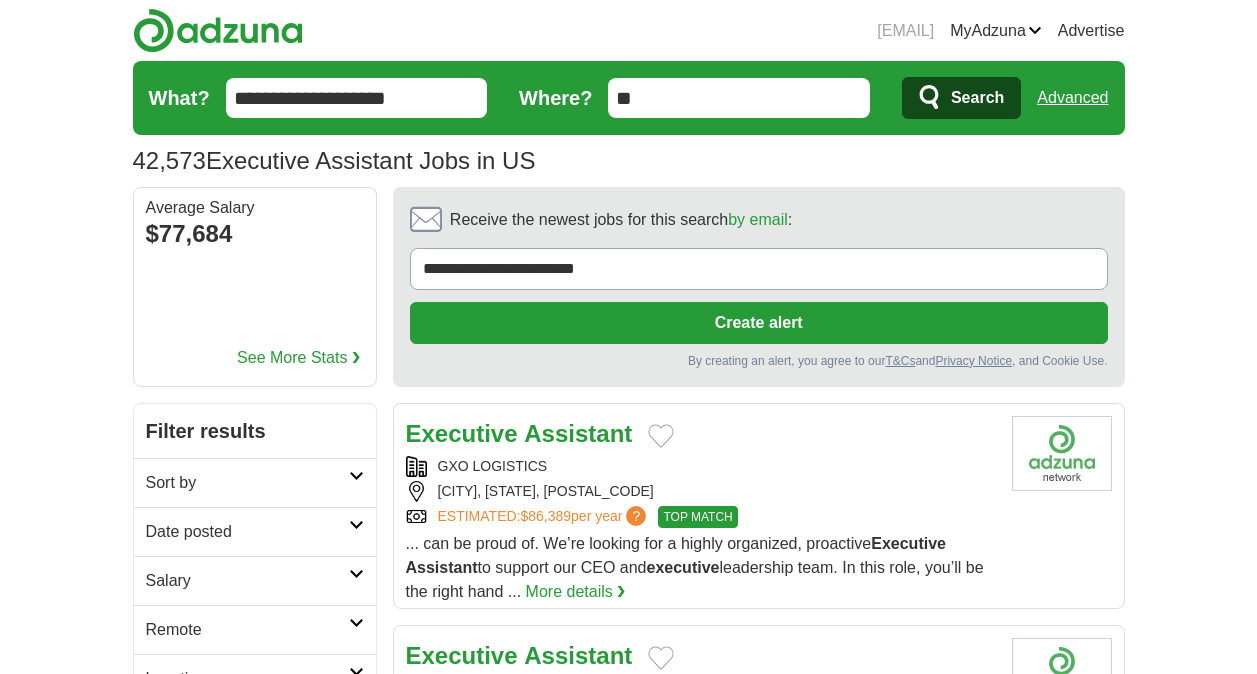 scroll, scrollTop: 0, scrollLeft: 0, axis: both 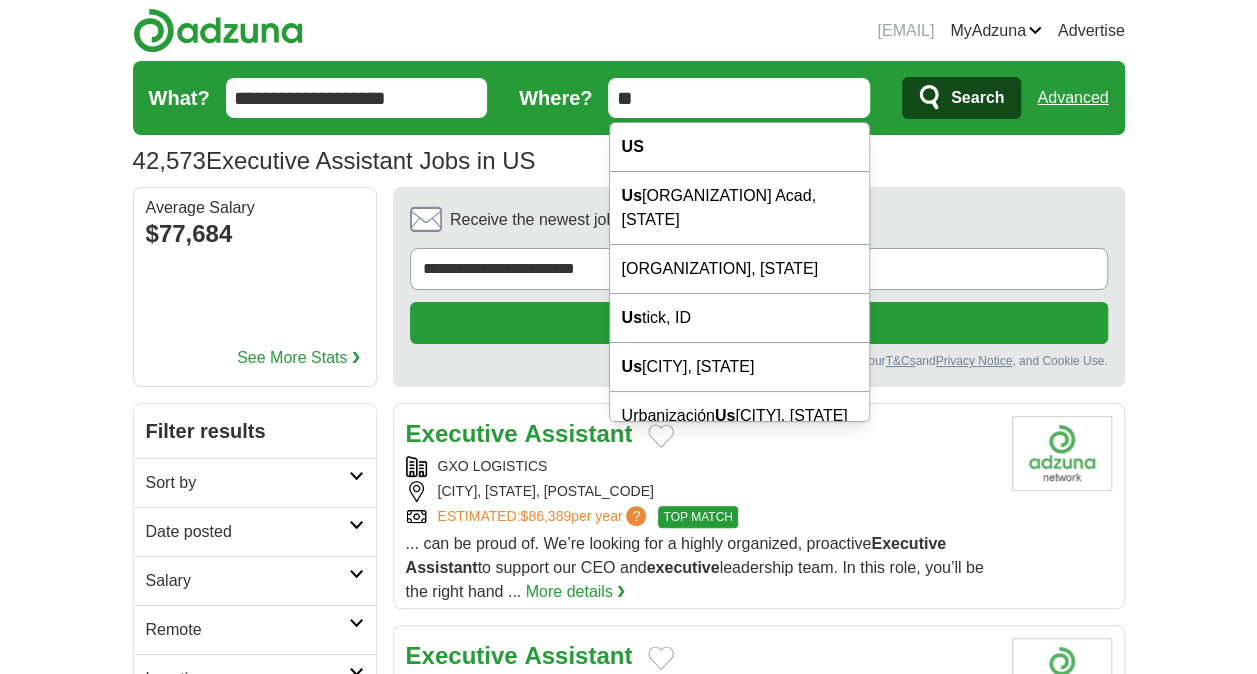 click on "**" at bounding box center (739, 98) 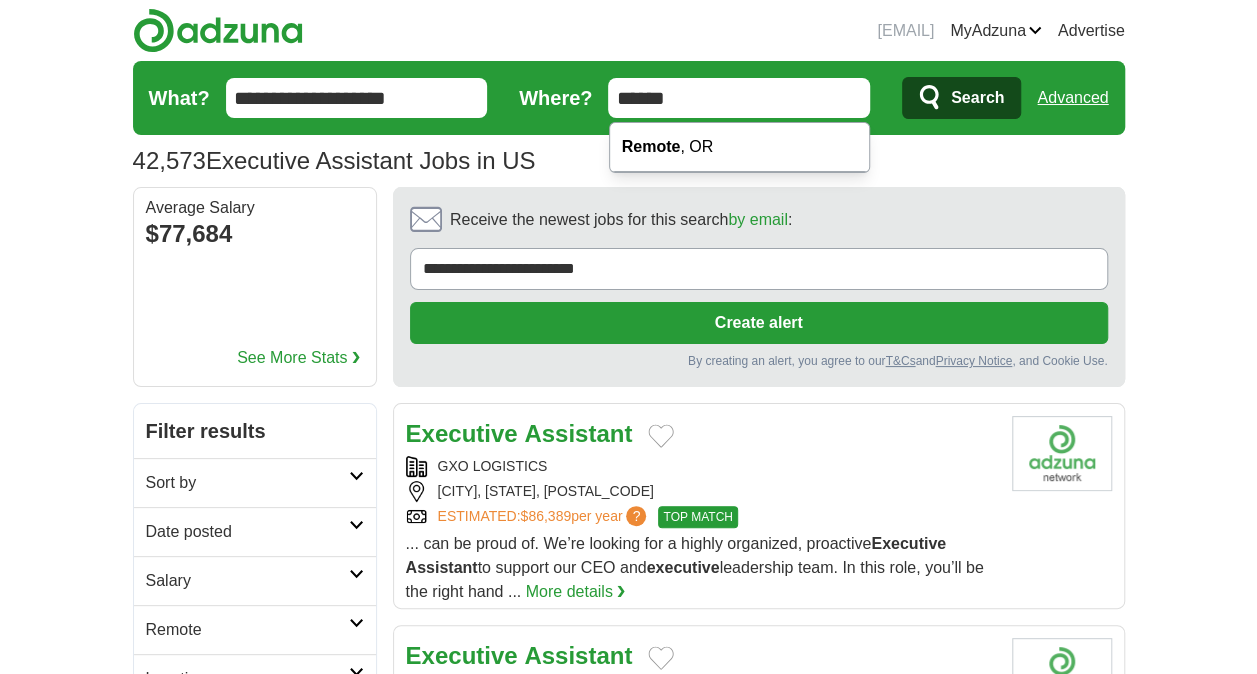 type on "******" 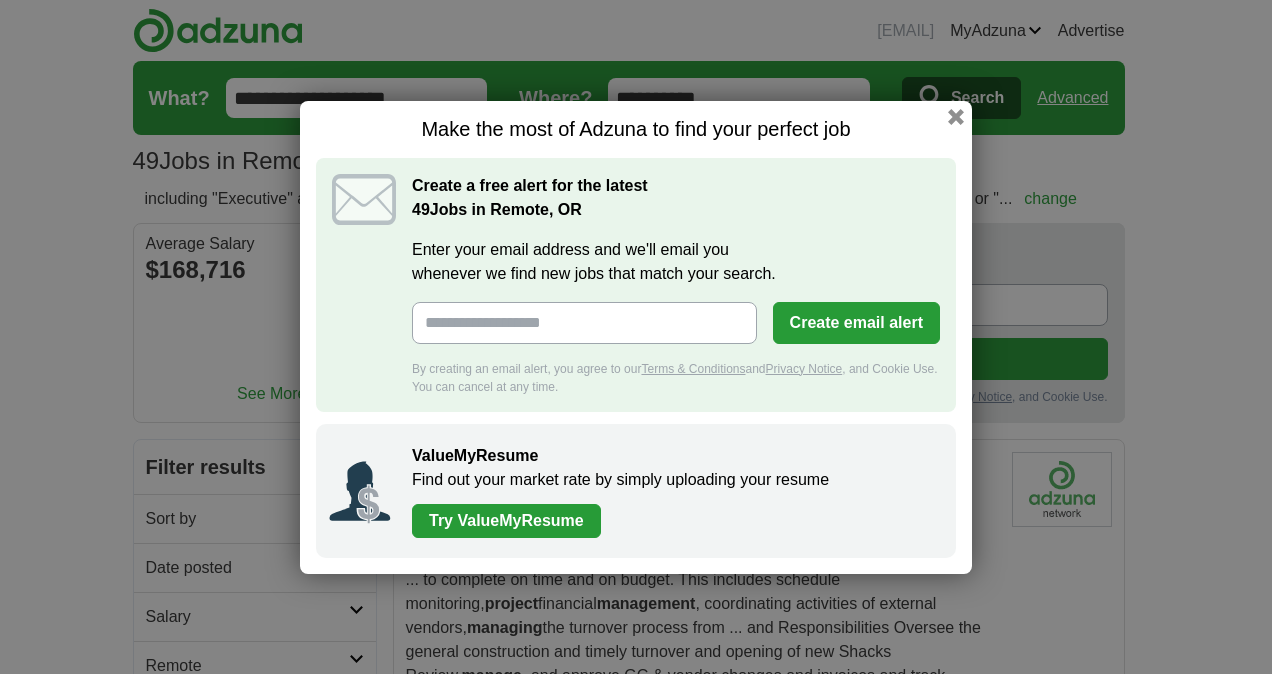 scroll, scrollTop: 0, scrollLeft: 0, axis: both 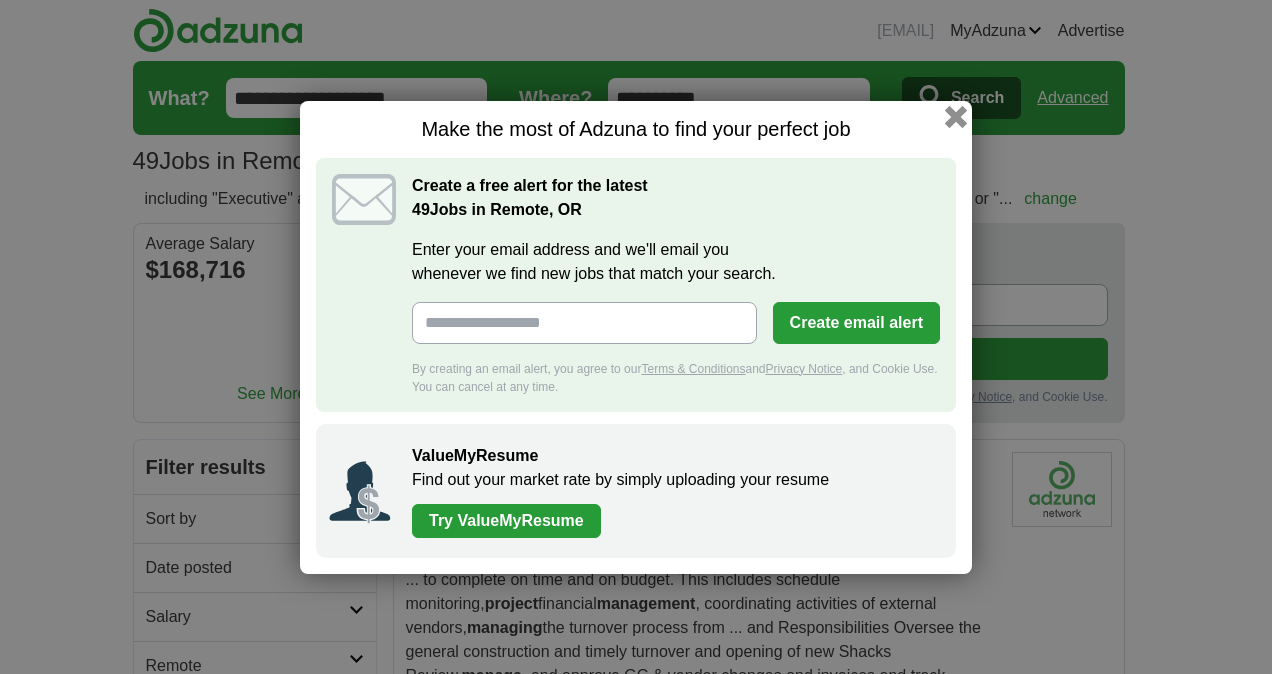 click at bounding box center (956, 116) 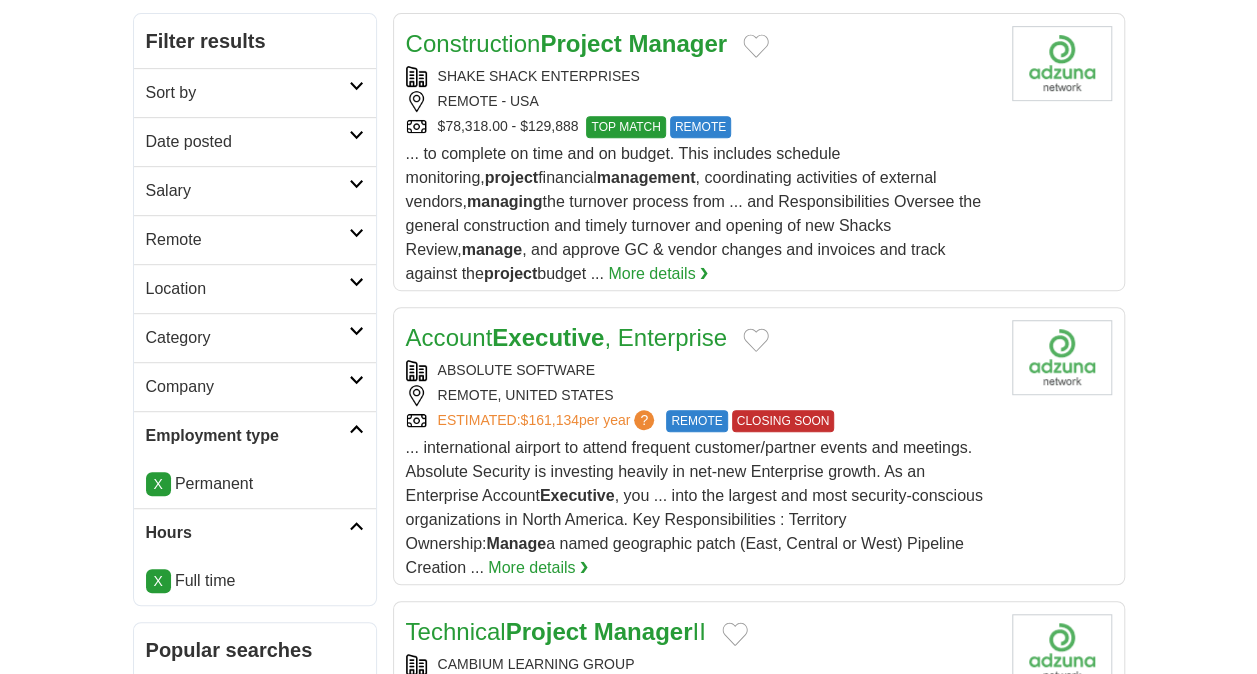 scroll, scrollTop: 430, scrollLeft: 0, axis: vertical 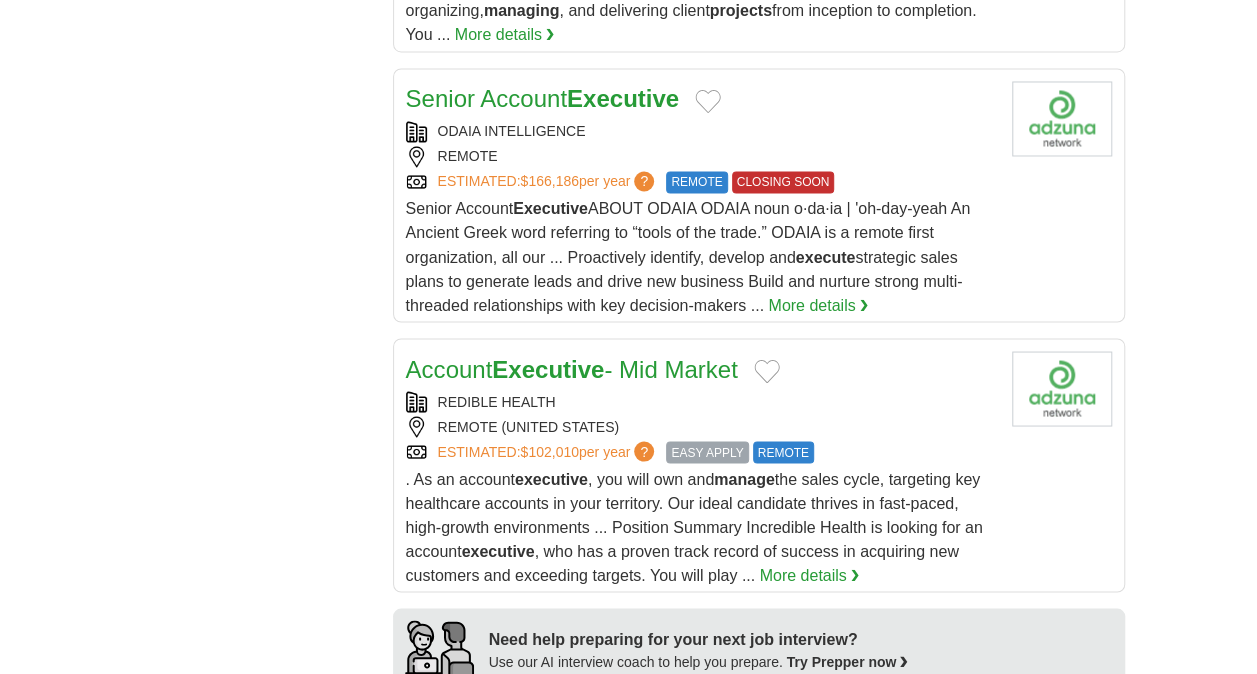 click on "More details ❯" at bounding box center [818, 305] 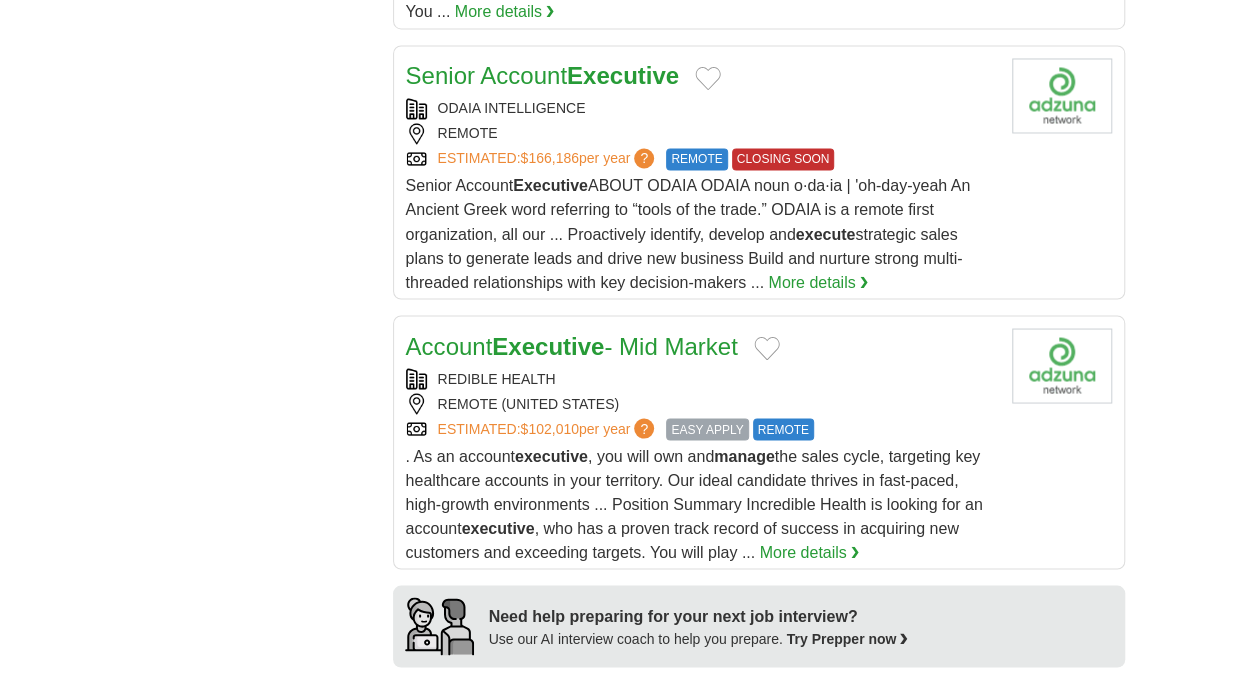 scroll, scrollTop: 1684, scrollLeft: 0, axis: vertical 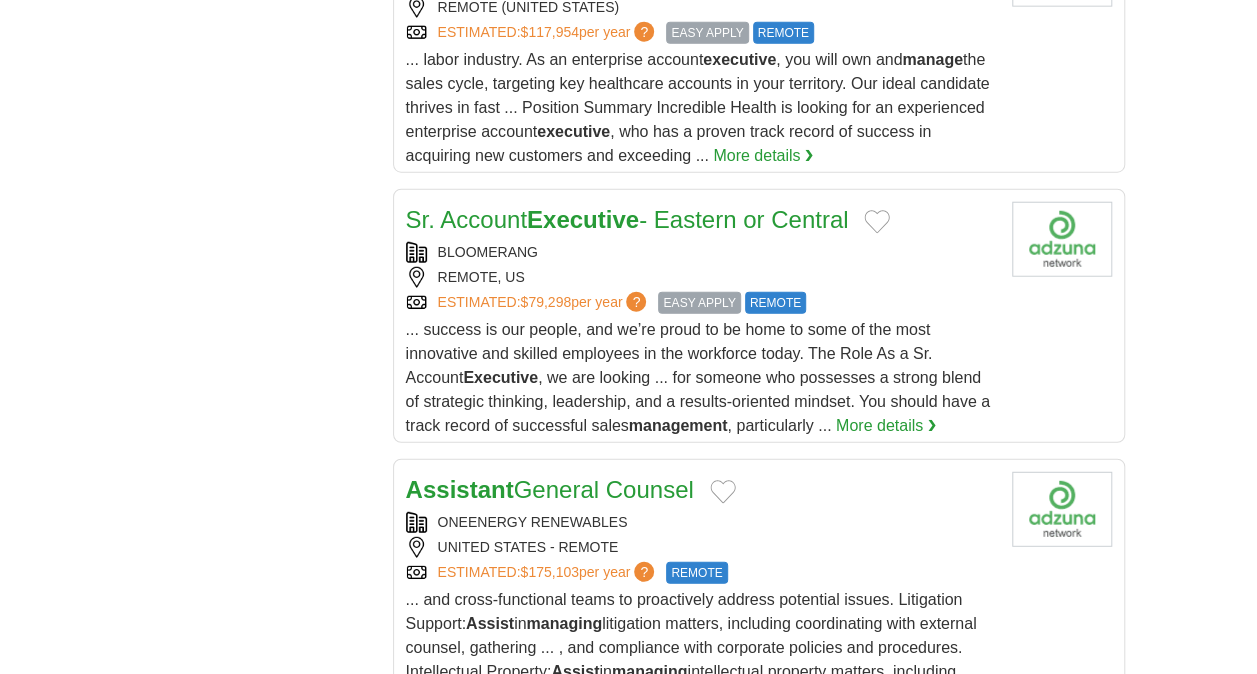 click on "More details ❯" at bounding box center [886, 426] 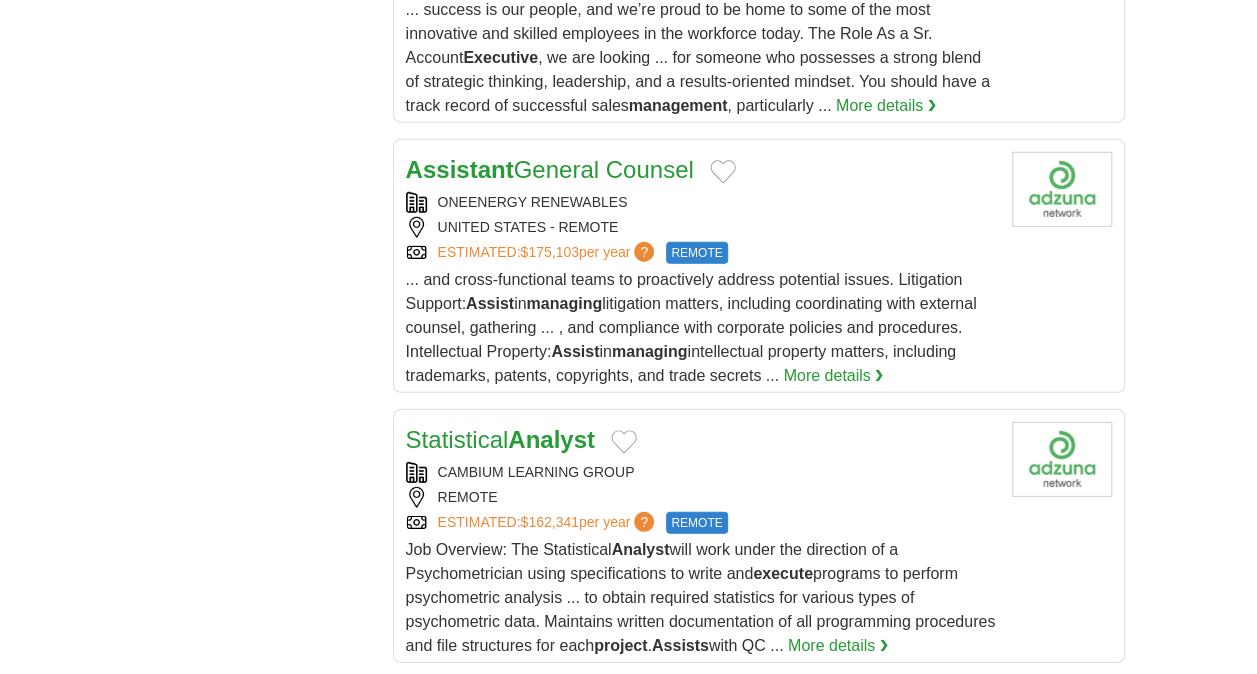 scroll, scrollTop: 2764, scrollLeft: 0, axis: vertical 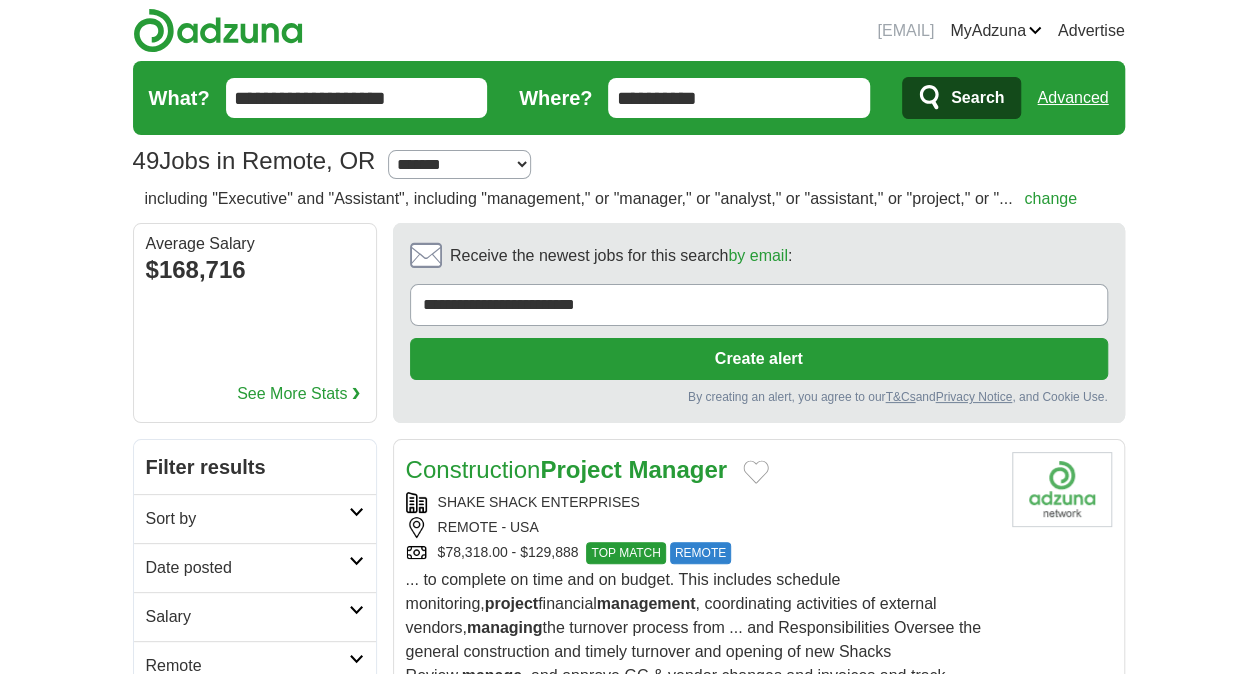 drag, startPoint x: 803, startPoint y: 98, endPoint x: 498, endPoint y: 111, distance: 305.27692 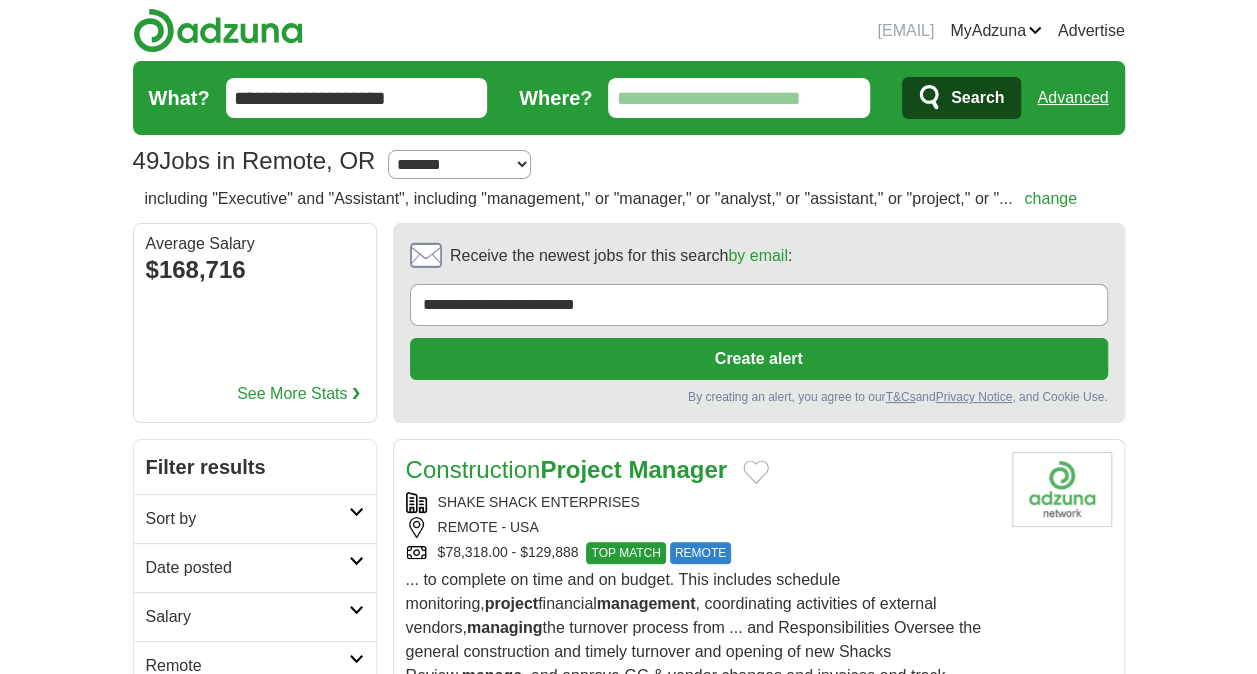 type 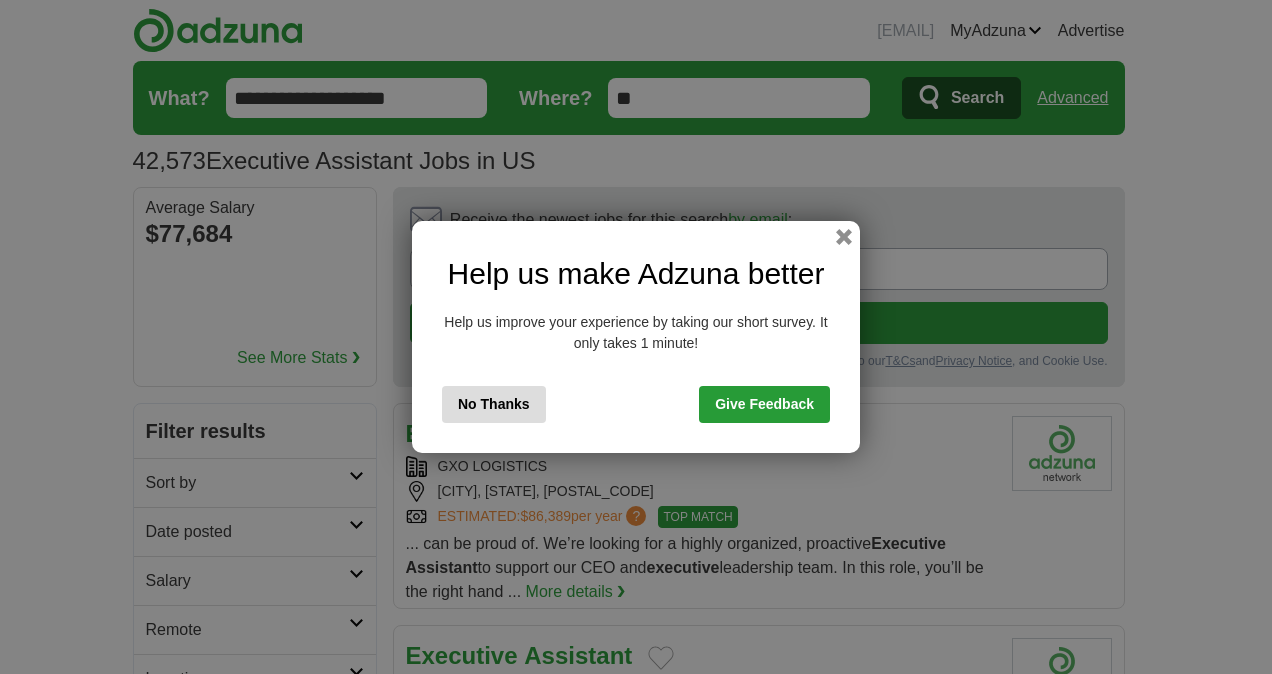 scroll, scrollTop: 0, scrollLeft: 0, axis: both 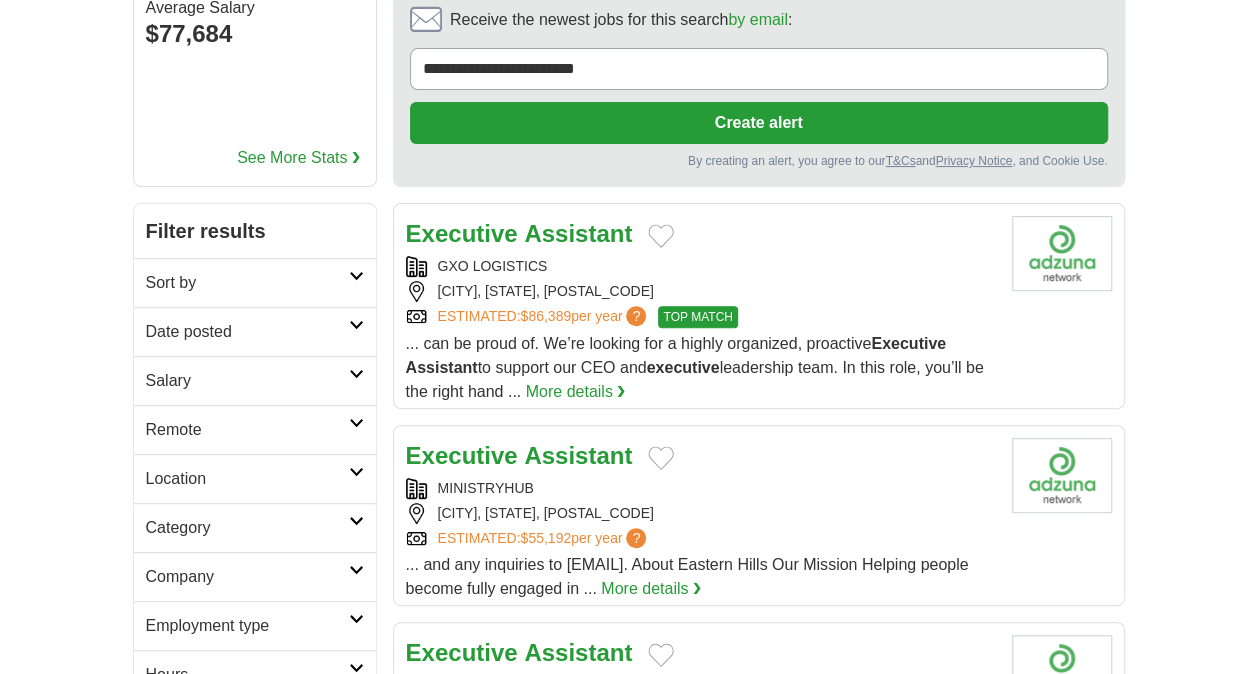 click on "More details ❯" at bounding box center (576, 392) 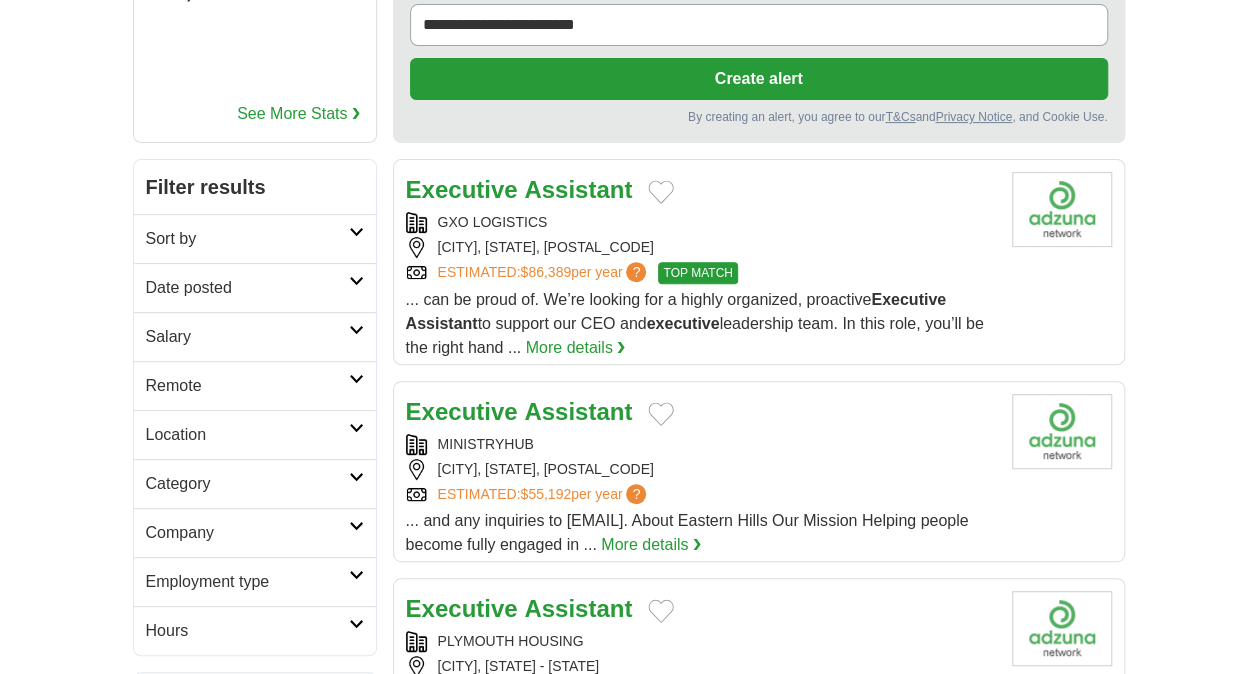 scroll, scrollTop: 289, scrollLeft: 0, axis: vertical 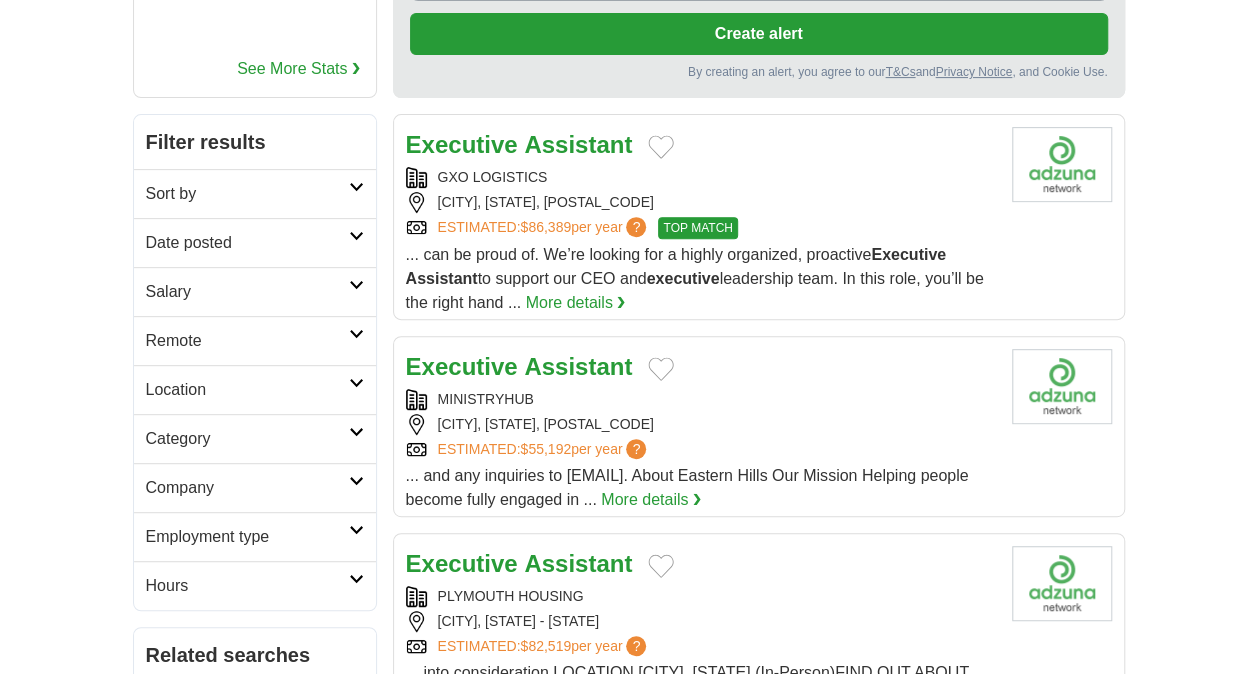 click on "More details ❯" at bounding box center (651, 500) 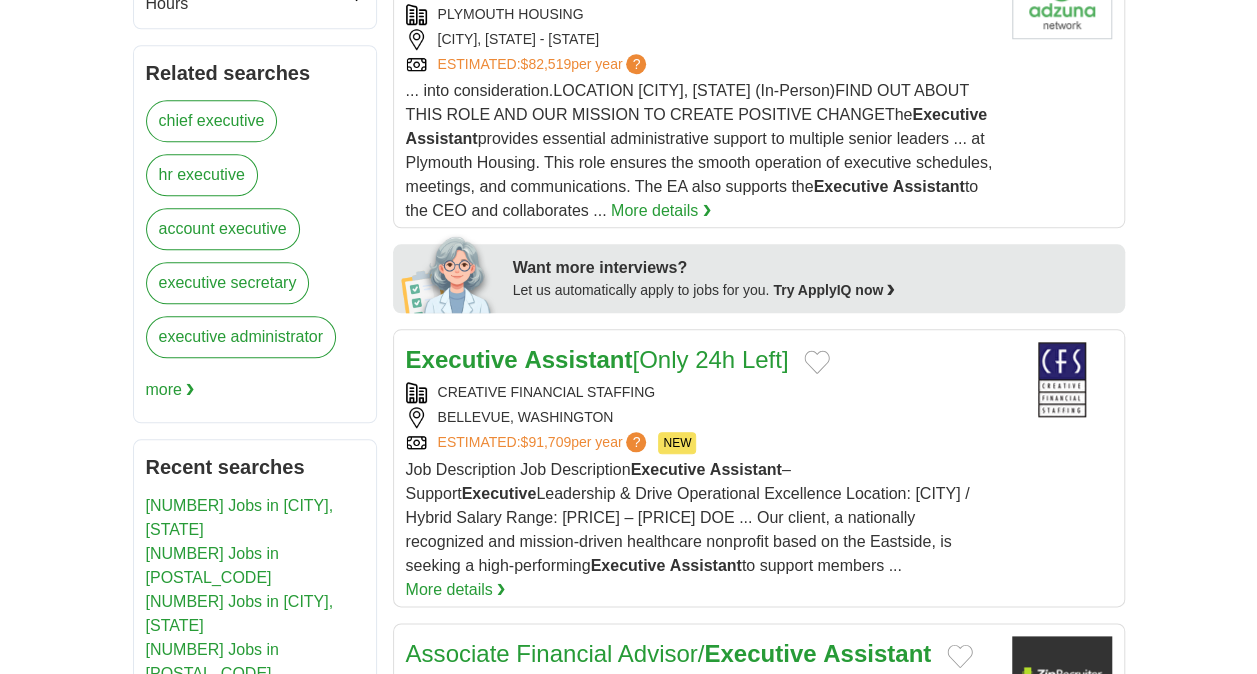 scroll, scrollTop: 875, scrollLeft: 0, axis: vertical 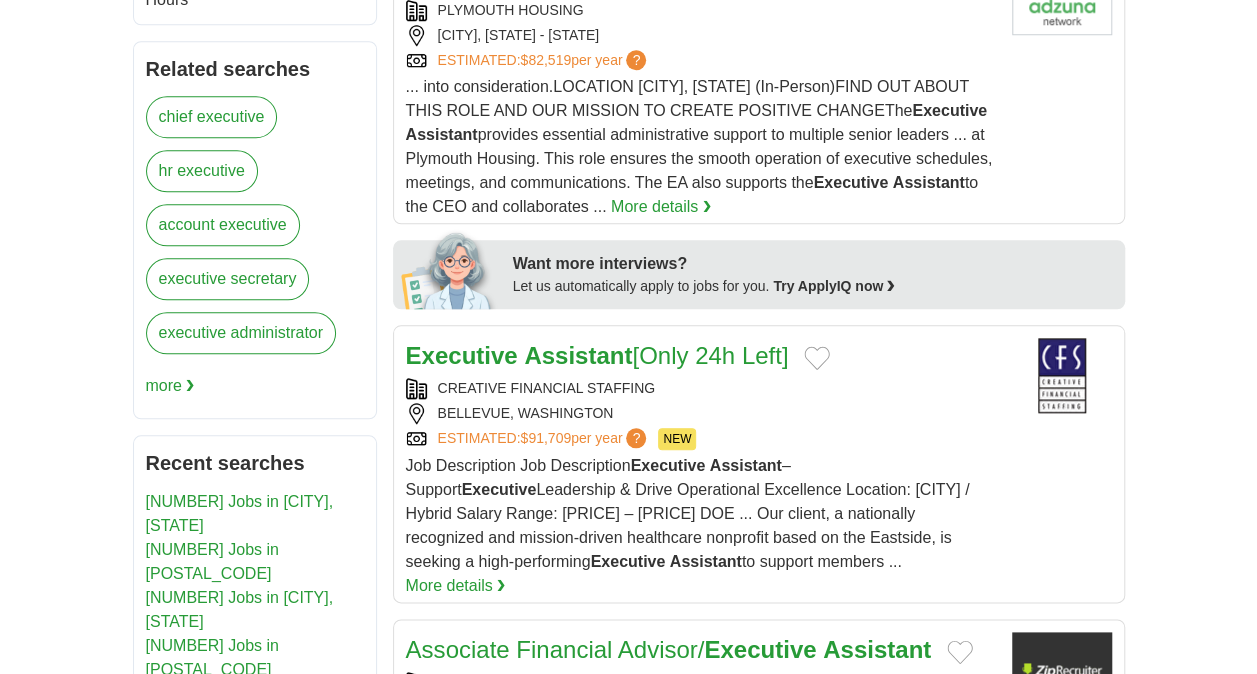 click on "More details ❯" at bounding box center [661, 207] 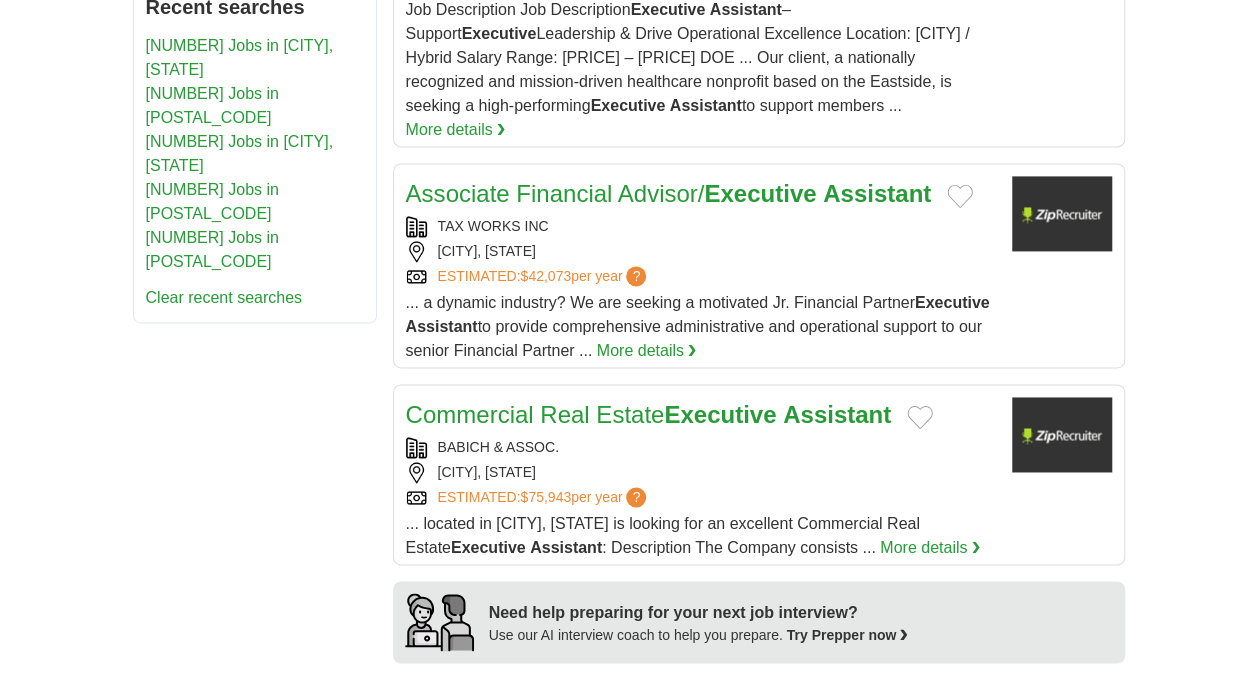scroll, scrollTop: 1351, scrollLeft: 0, axis: vertical 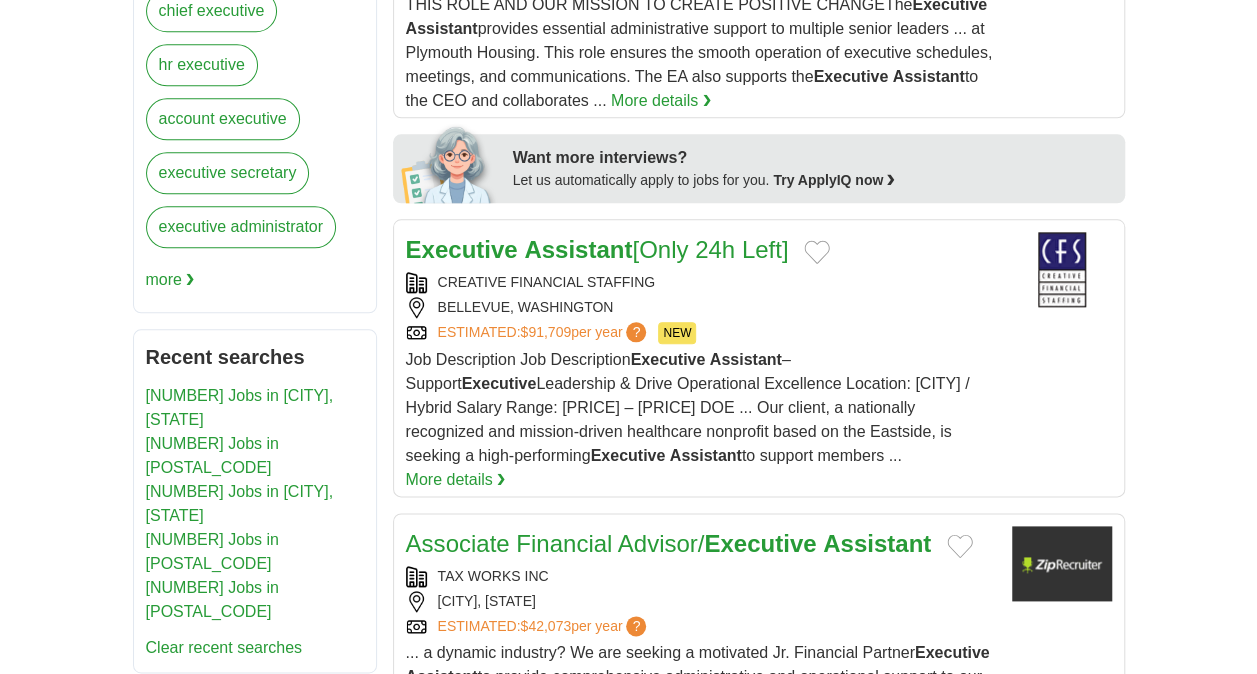 click on "Clear recent searches" at bounding box center (224, 647) 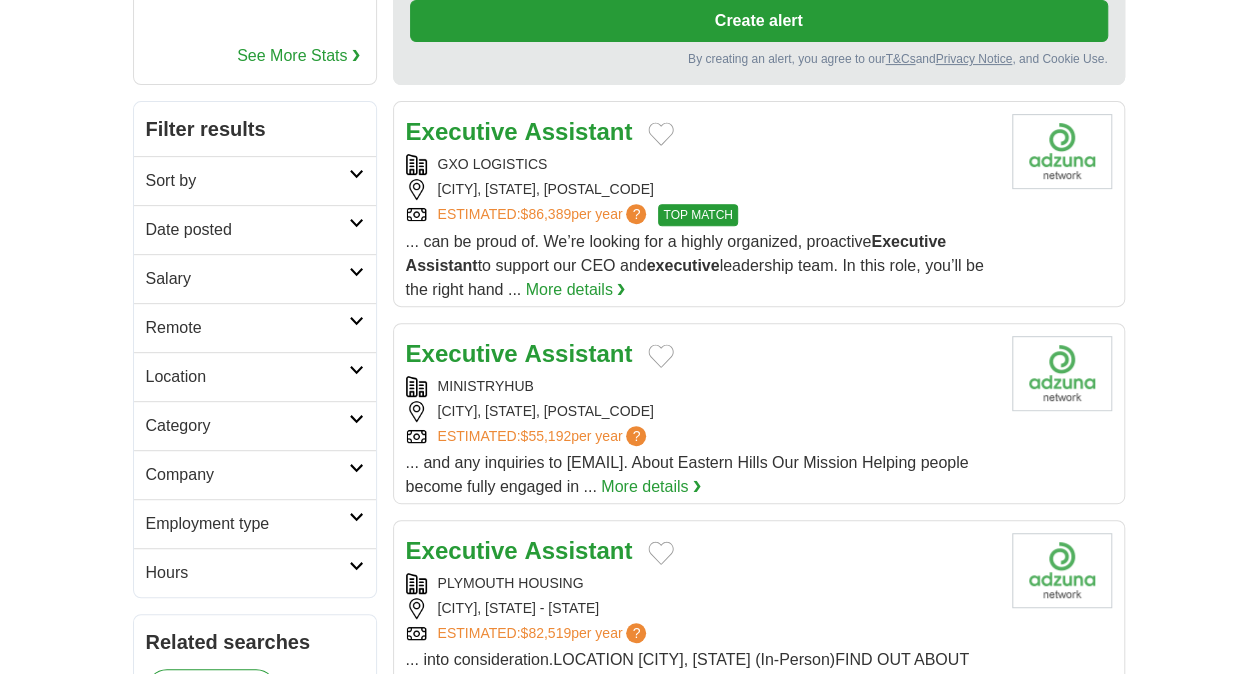 scroll, scrollTop: 289, scrollLeft: 0, axis: vertical 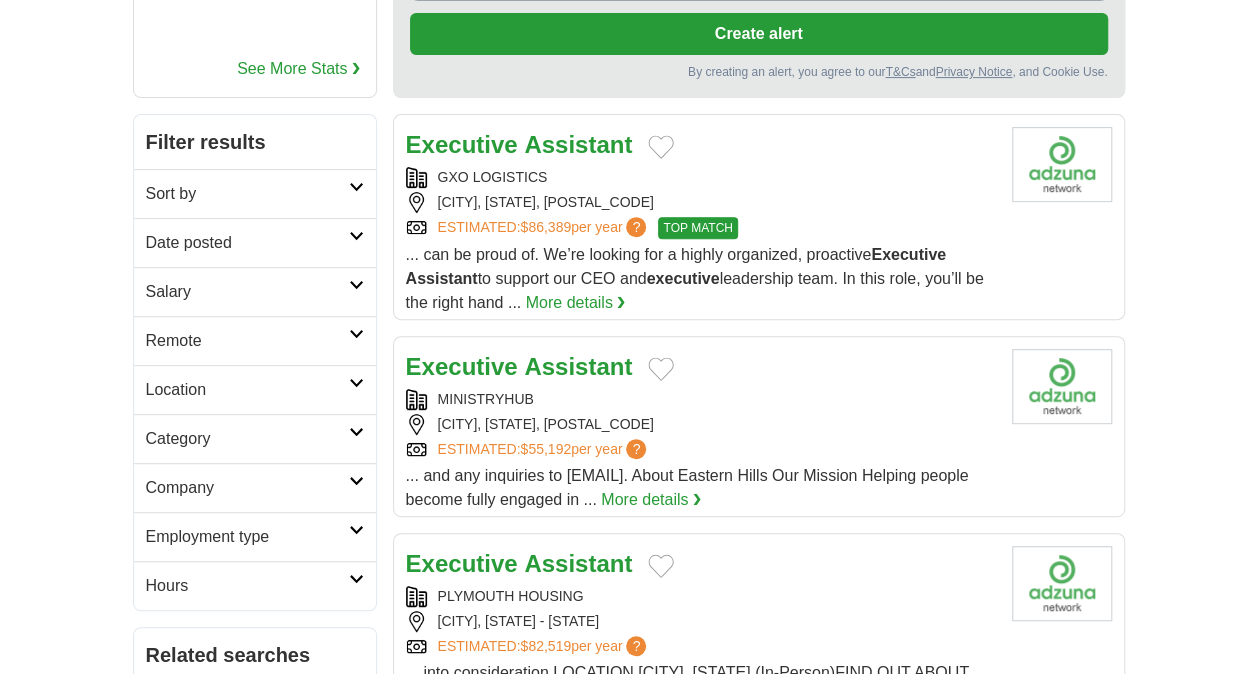 click at bounding box center [356, 334] 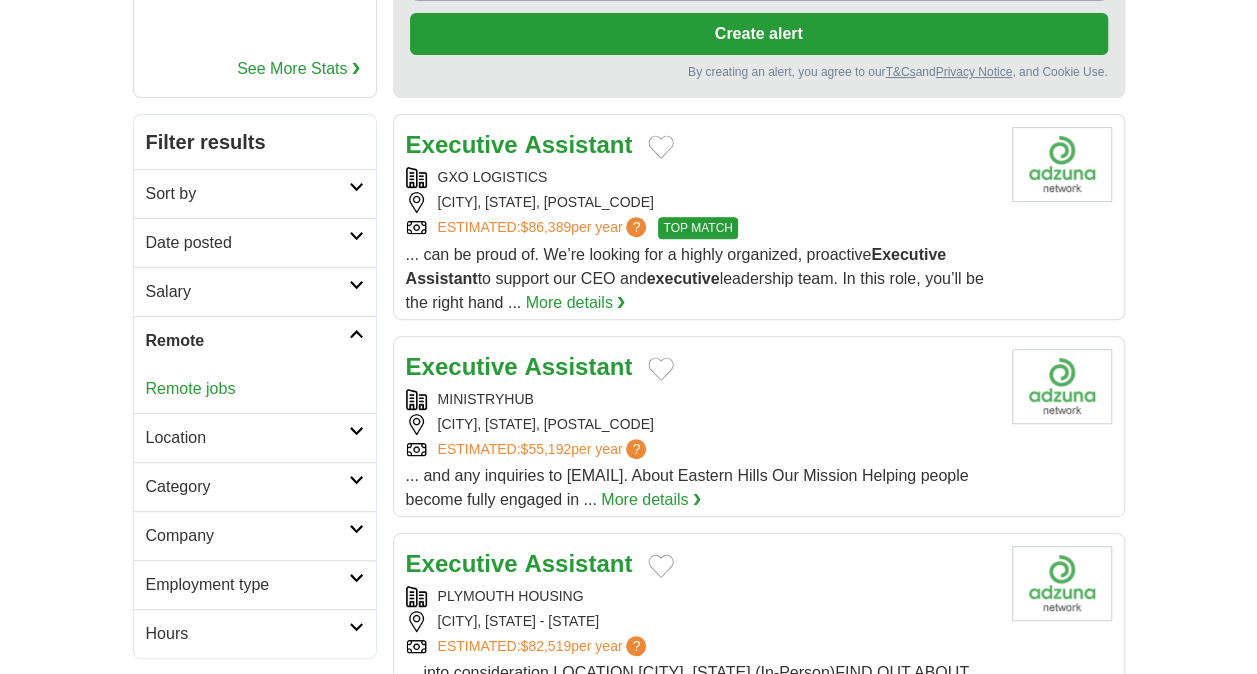 click on "Remote jobs" at bounding box center (191, 388) 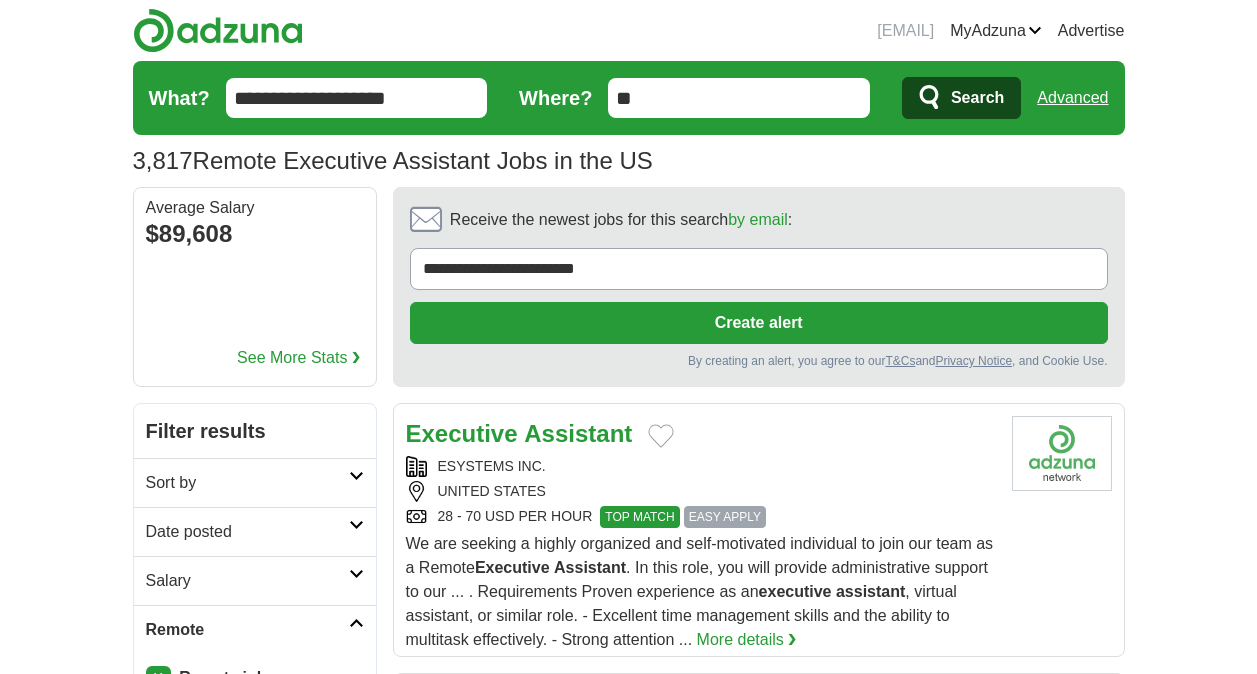 scroll, scrollTop: 0, scrollLeft: 0, axis: both 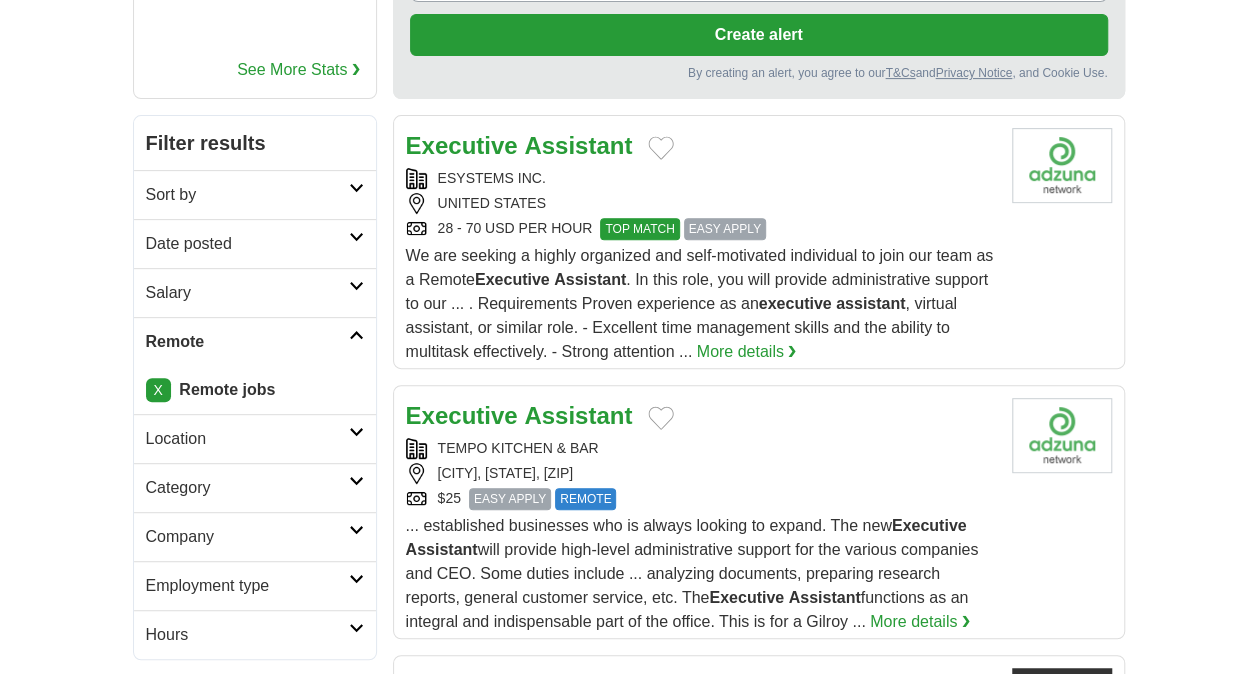 click on "More details ❯" at bounding box center [747, 352] 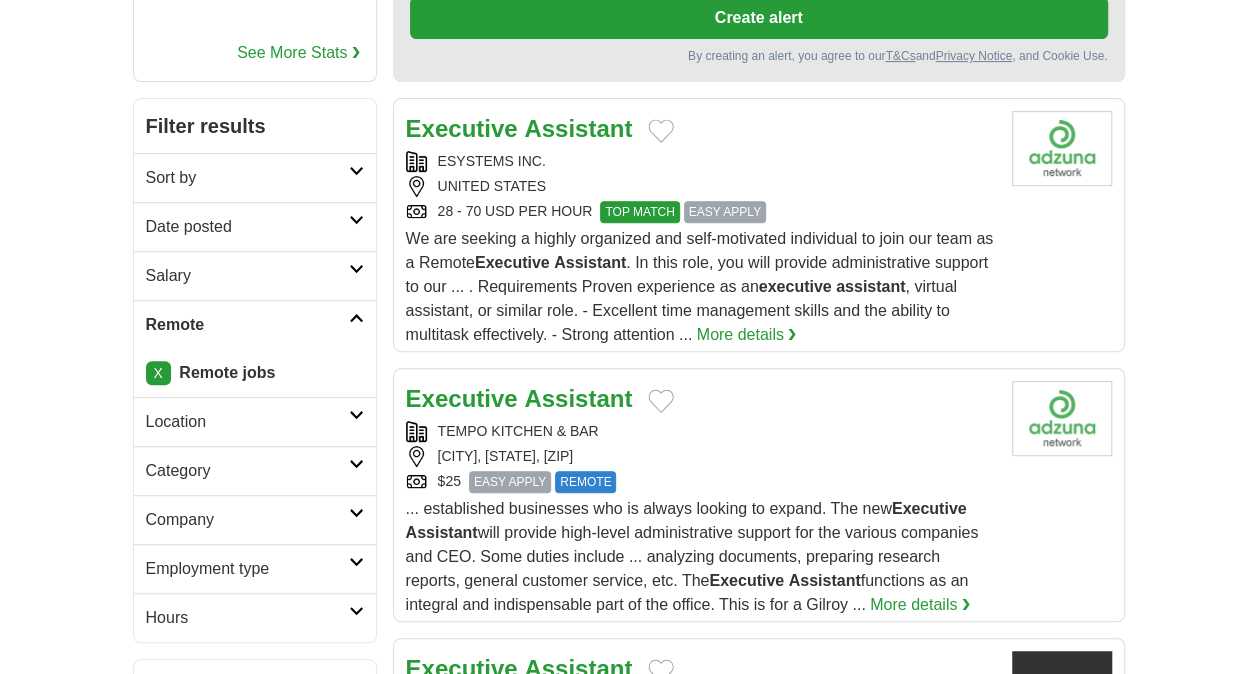 scroll, scrollTop: 321, scrollLeft: 0, axis: vertical 